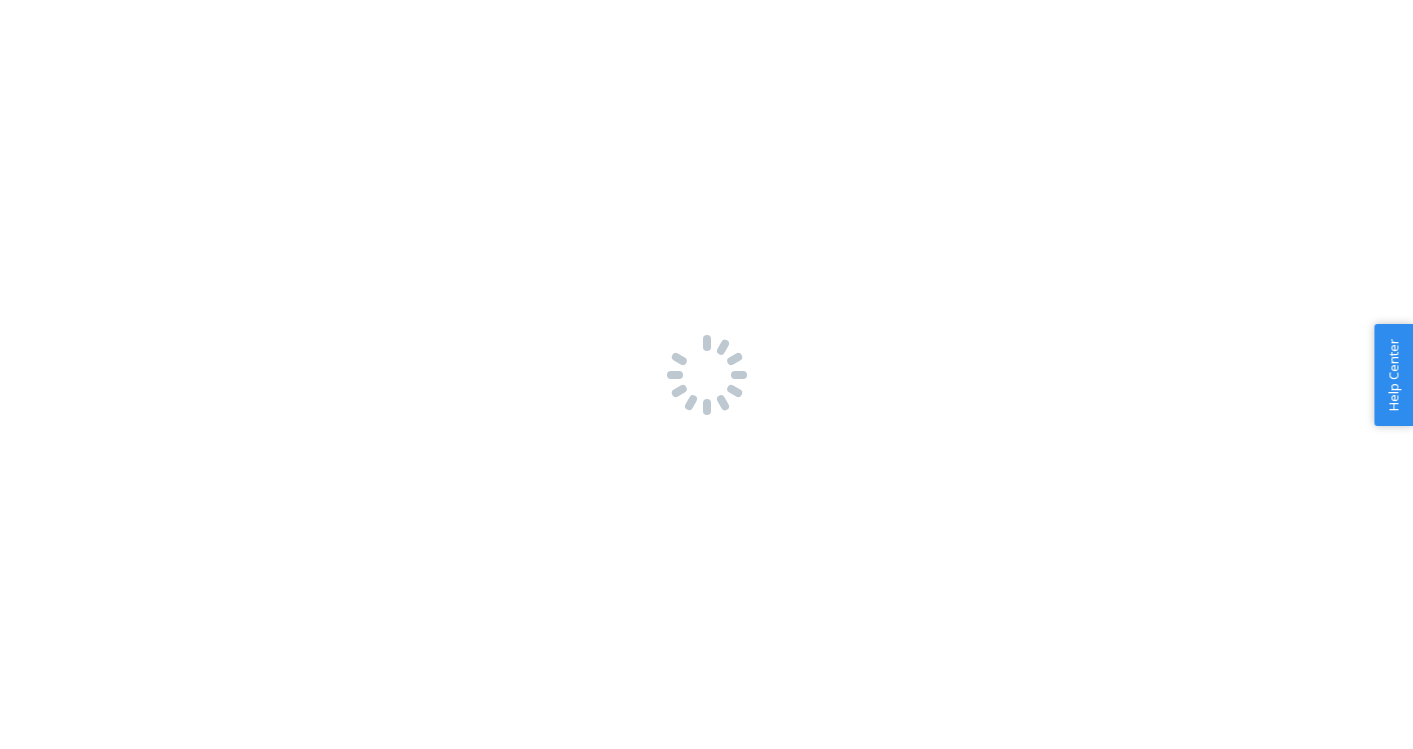 scroll, scrollTop: 0, scrollLeft: 0, axis: both 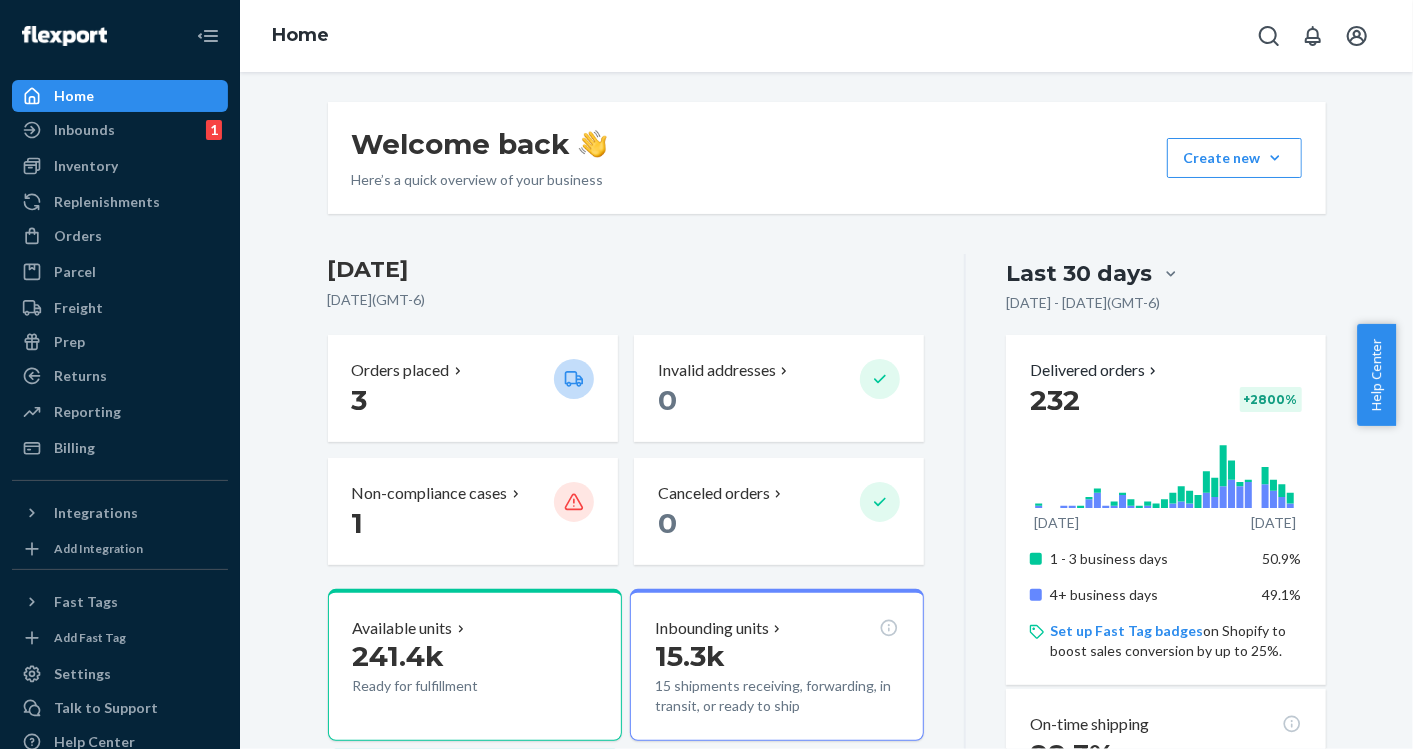 click on "Home Inbounds 1 Shipping Plans Problems 1 Inventory Products Replenishments Orders Ecommerce Orders Wholesale Orders Parcel Parcel orders Integrations Freight Prep Returns All Returns Get Onboarded Reporting Reports Analytics Billing" at bounding box center (120, 272) 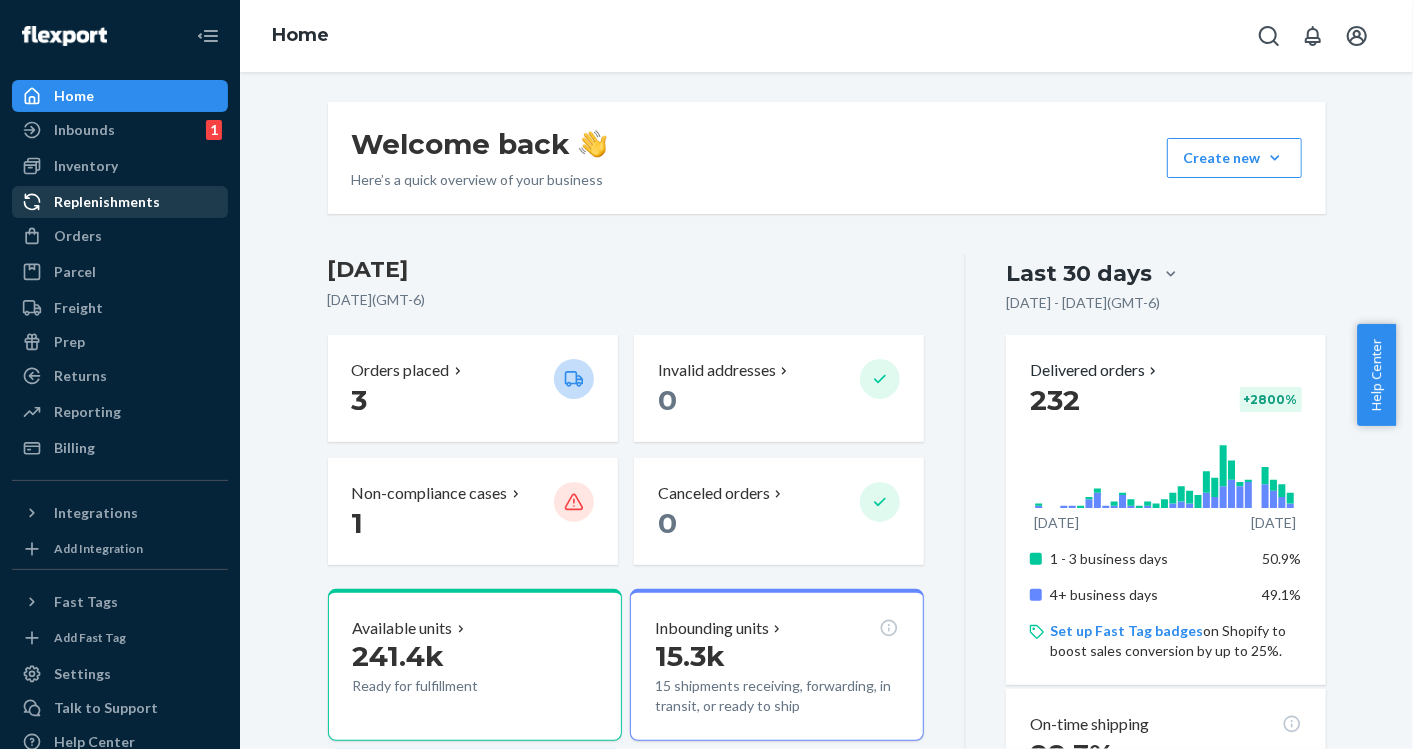 click on "Replenishments" at bounding box center (120, 202) 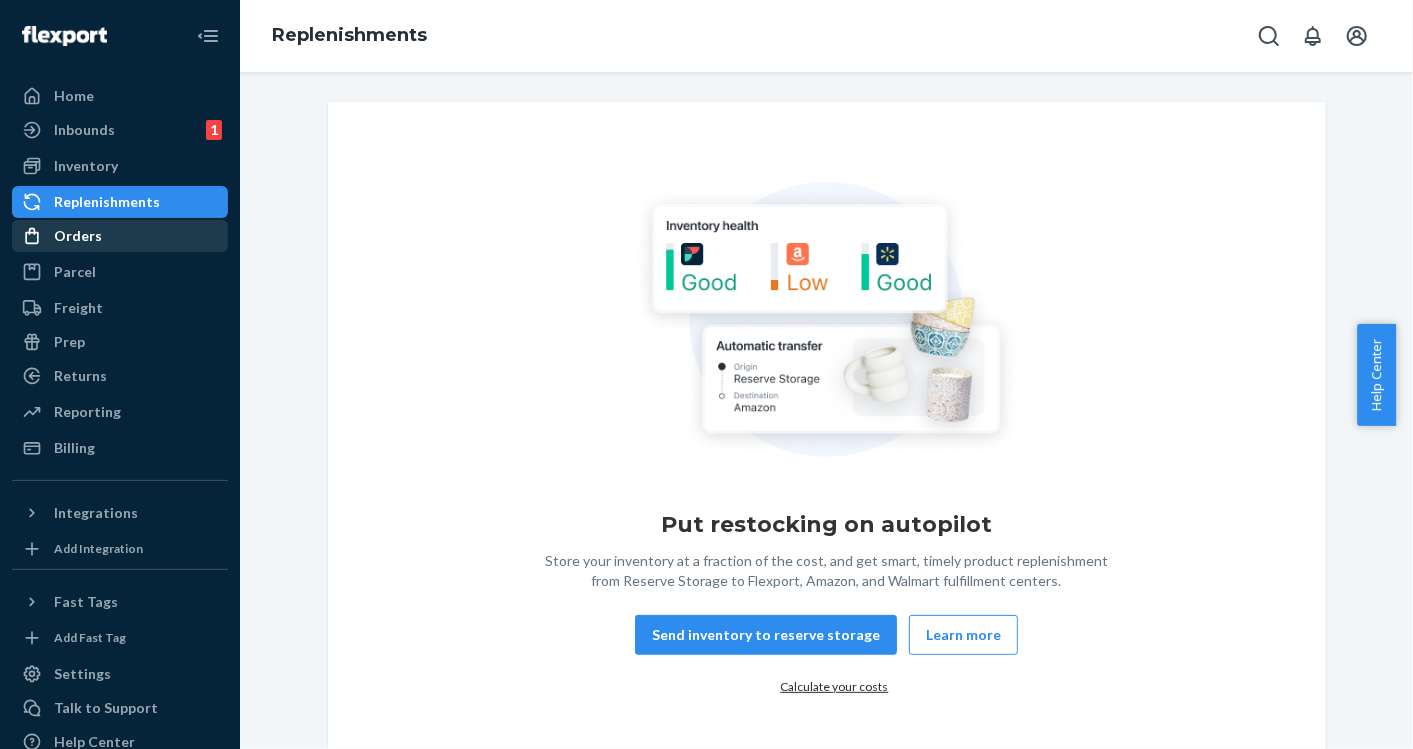 click on "Orders" at bounding box center (78, 236) 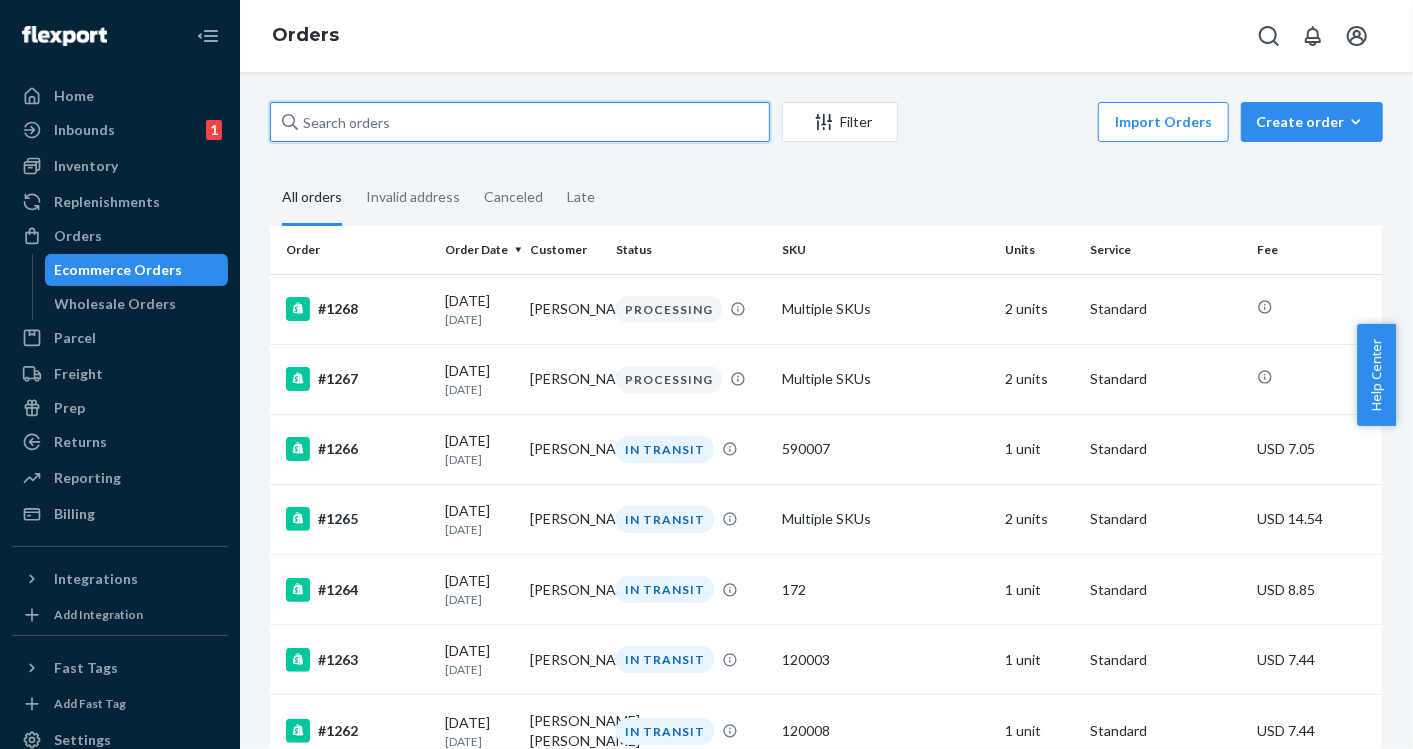 click at bounding box center (520, 122) 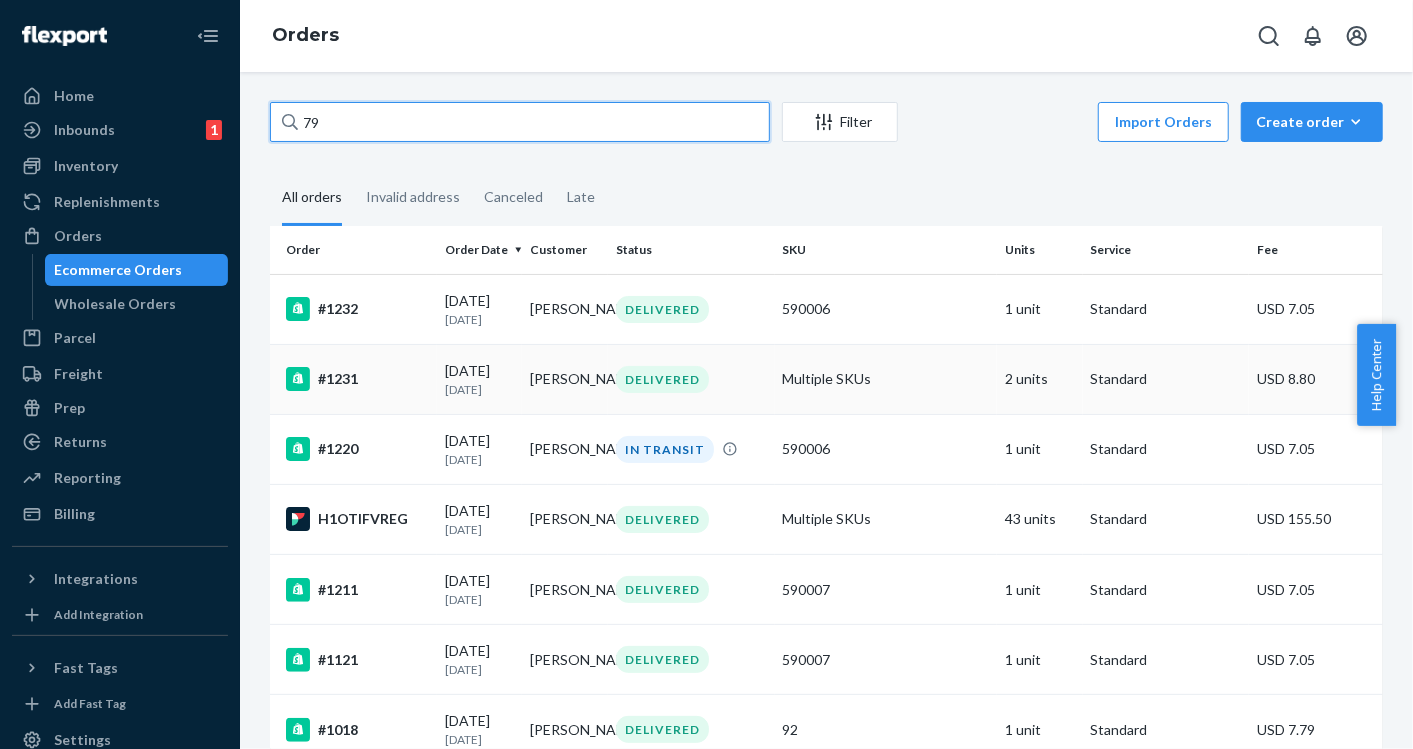 type on "79" 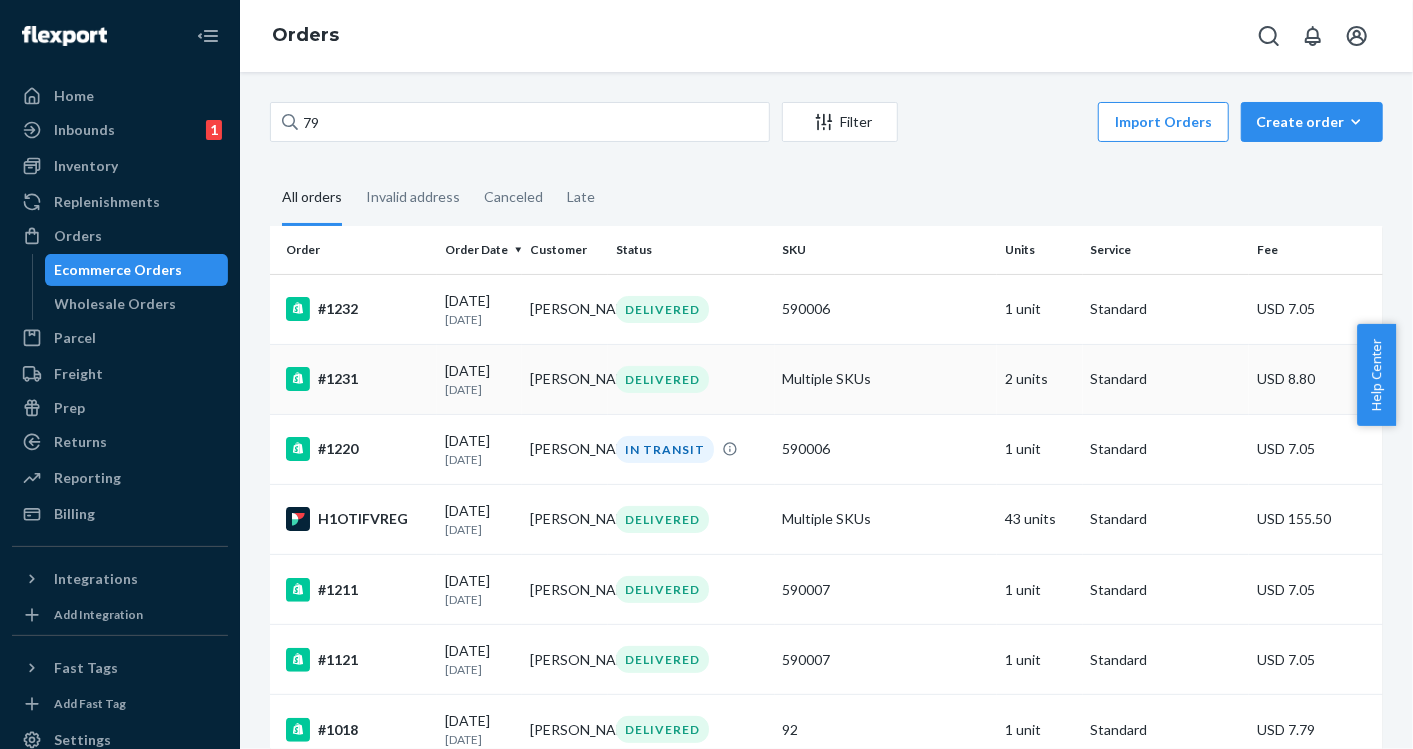 click on "Multiple SKUs" at bounding box center [886, 379] 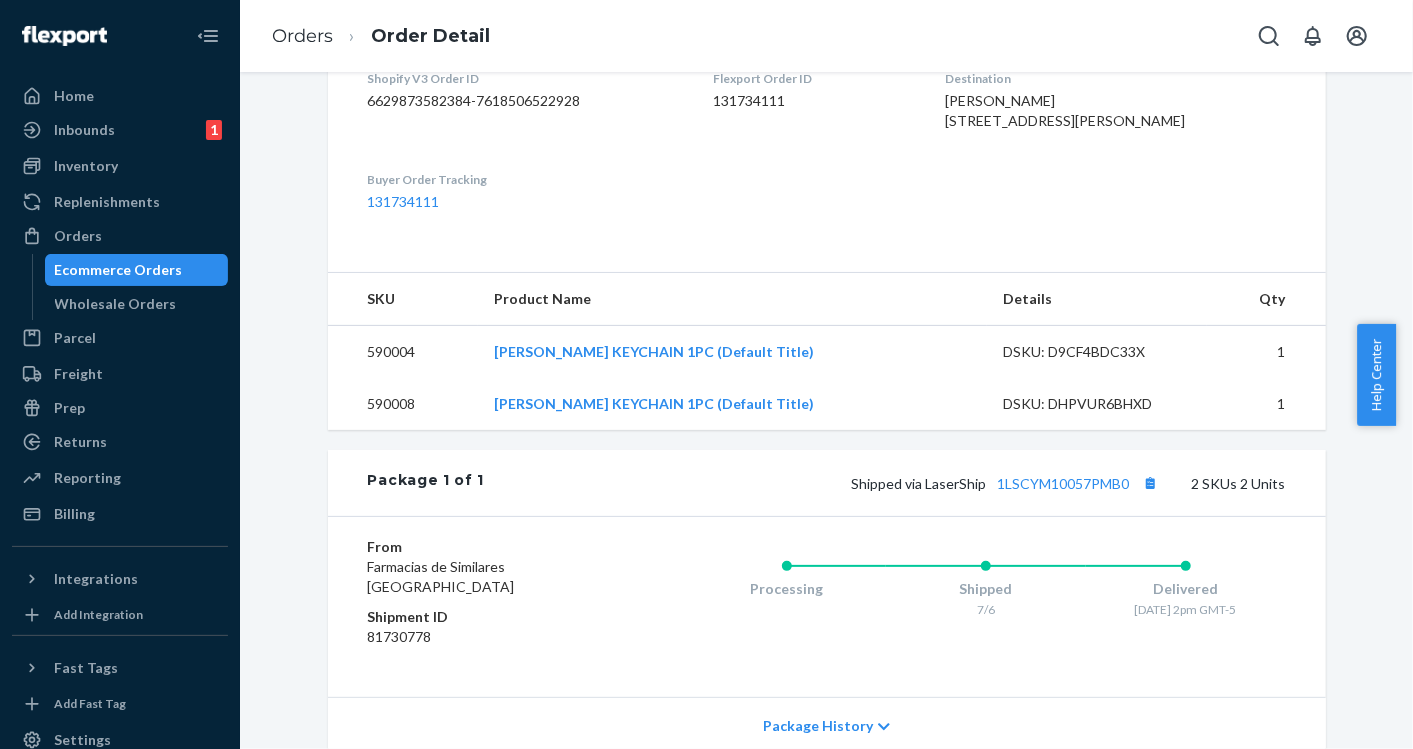 scroll, scrollTop: 751, scrollLeft: 0, axis: vertical 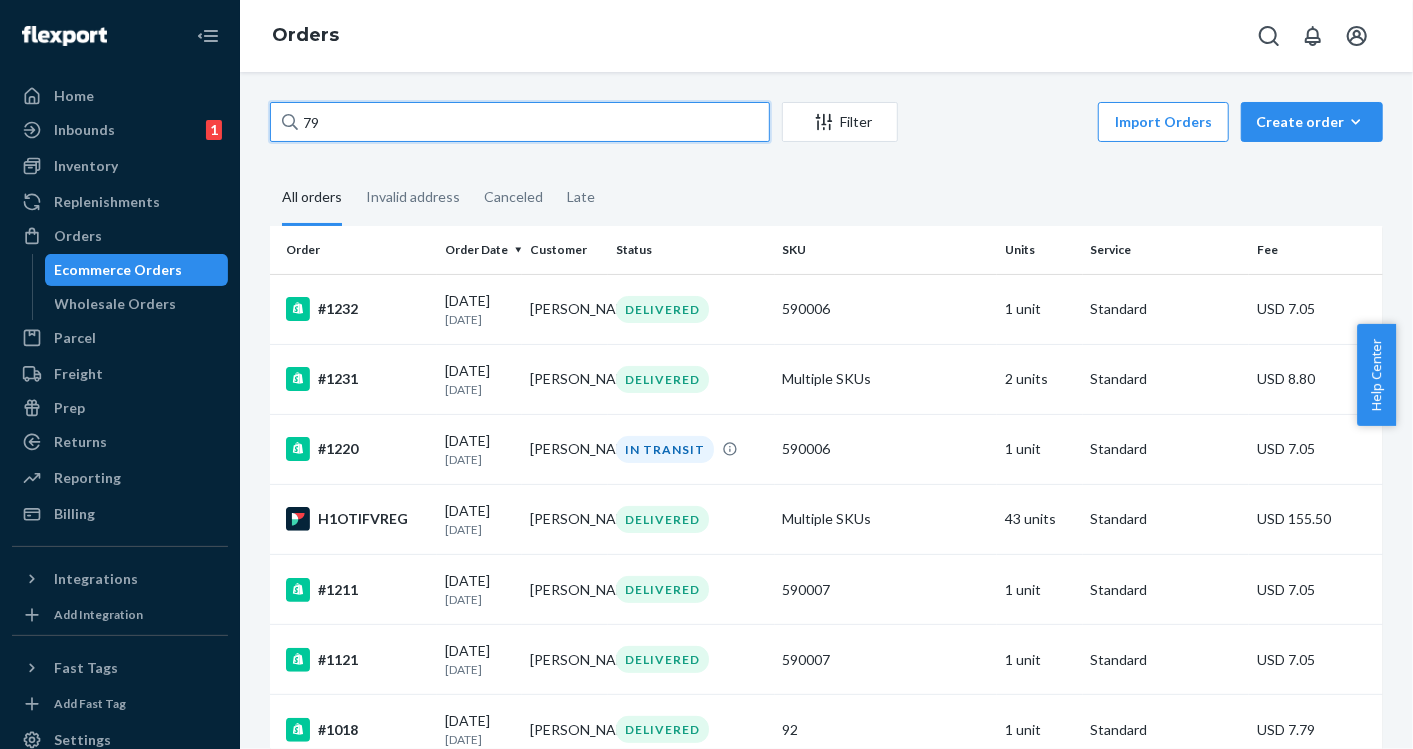 click on "79" at bounding box center (520, 122) 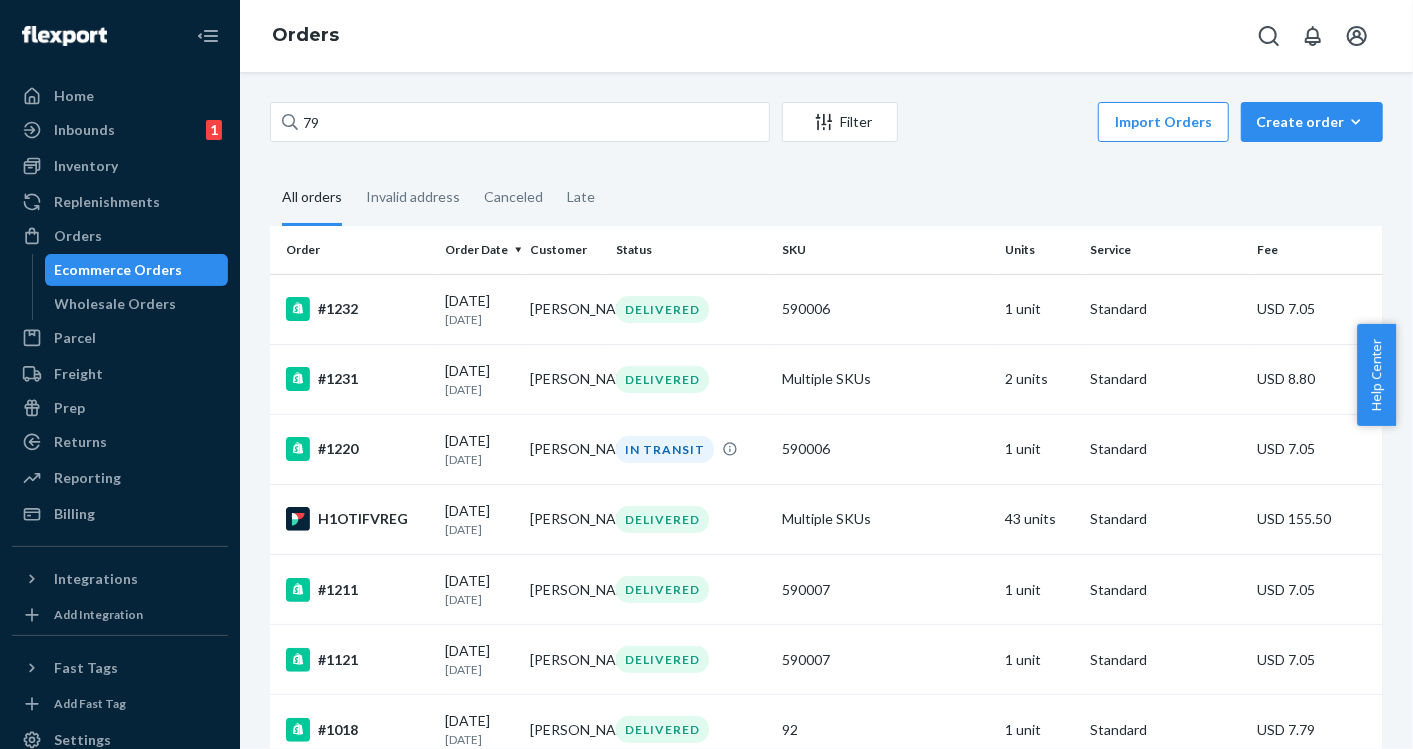 click on "All orders Invalid address Canceled Late" at bounding box center (826, 198) 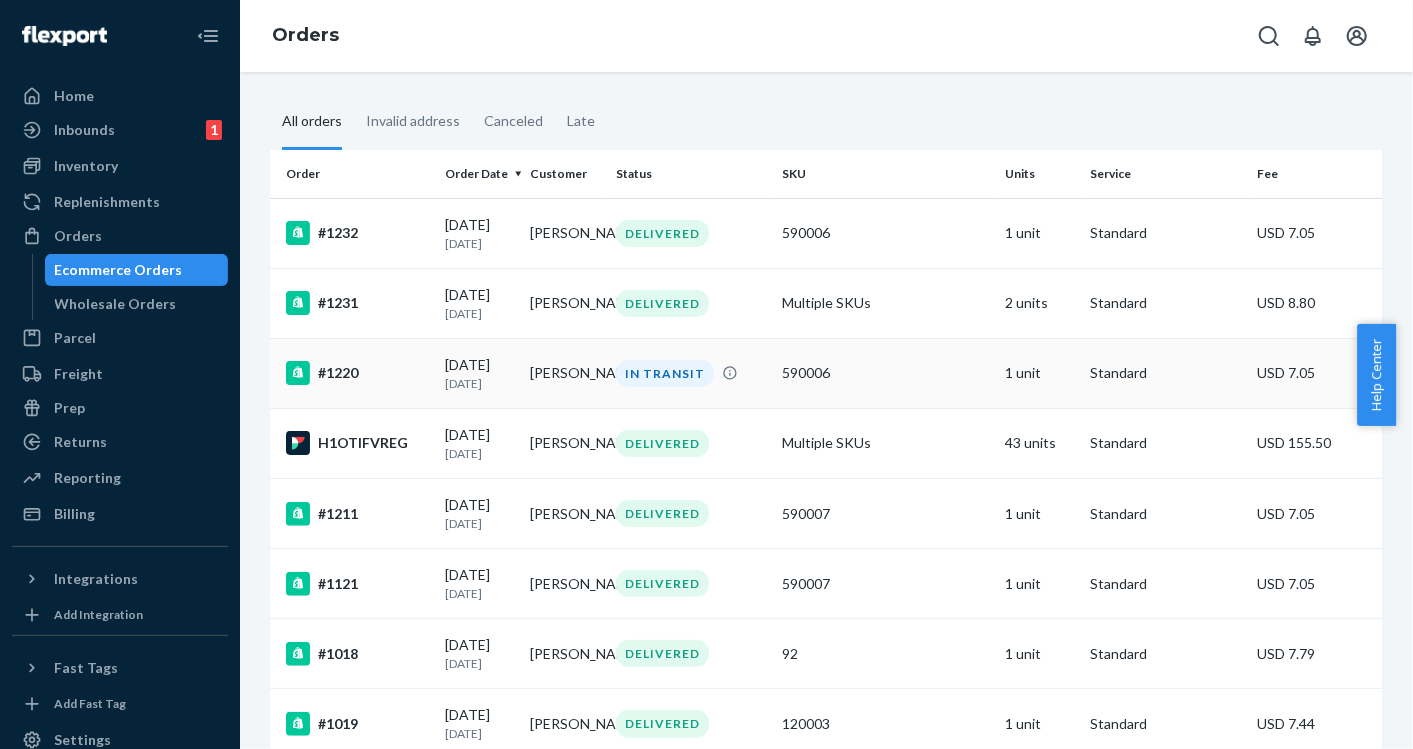 scroll, scrollTop: 111, scrollLeft: 0, axis: vertical 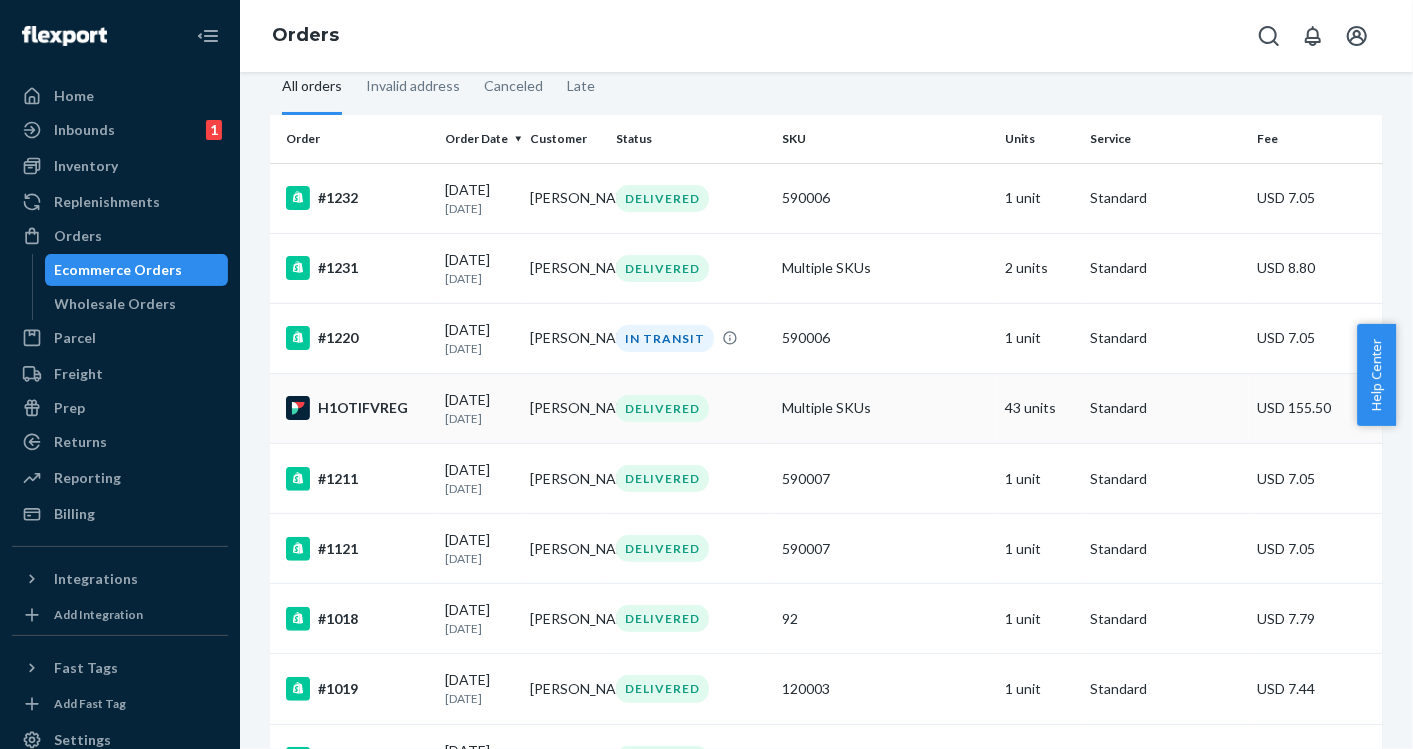 click on "Multiple SKUs" at bounding box center [886, 408] 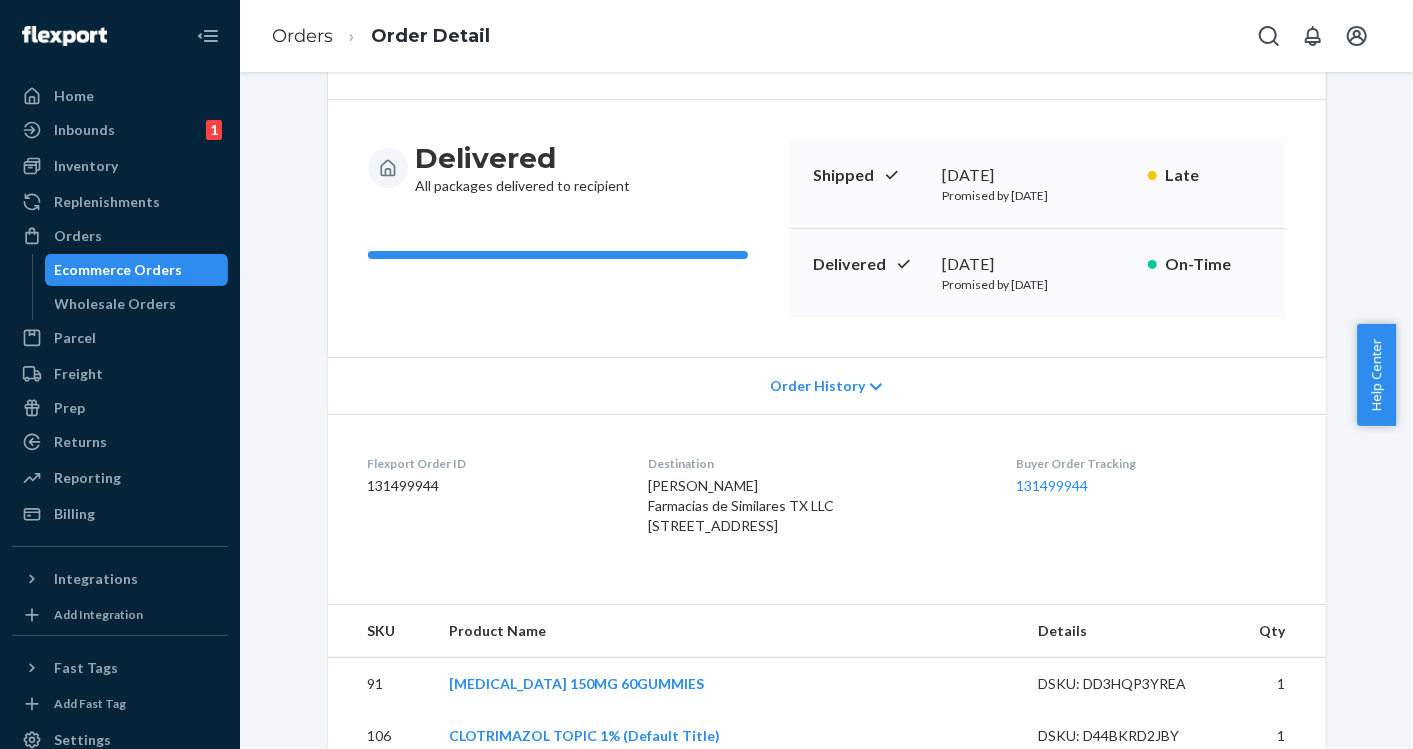 scroll, scrollTop: 111, scrollLeft: 0, axis: vertical 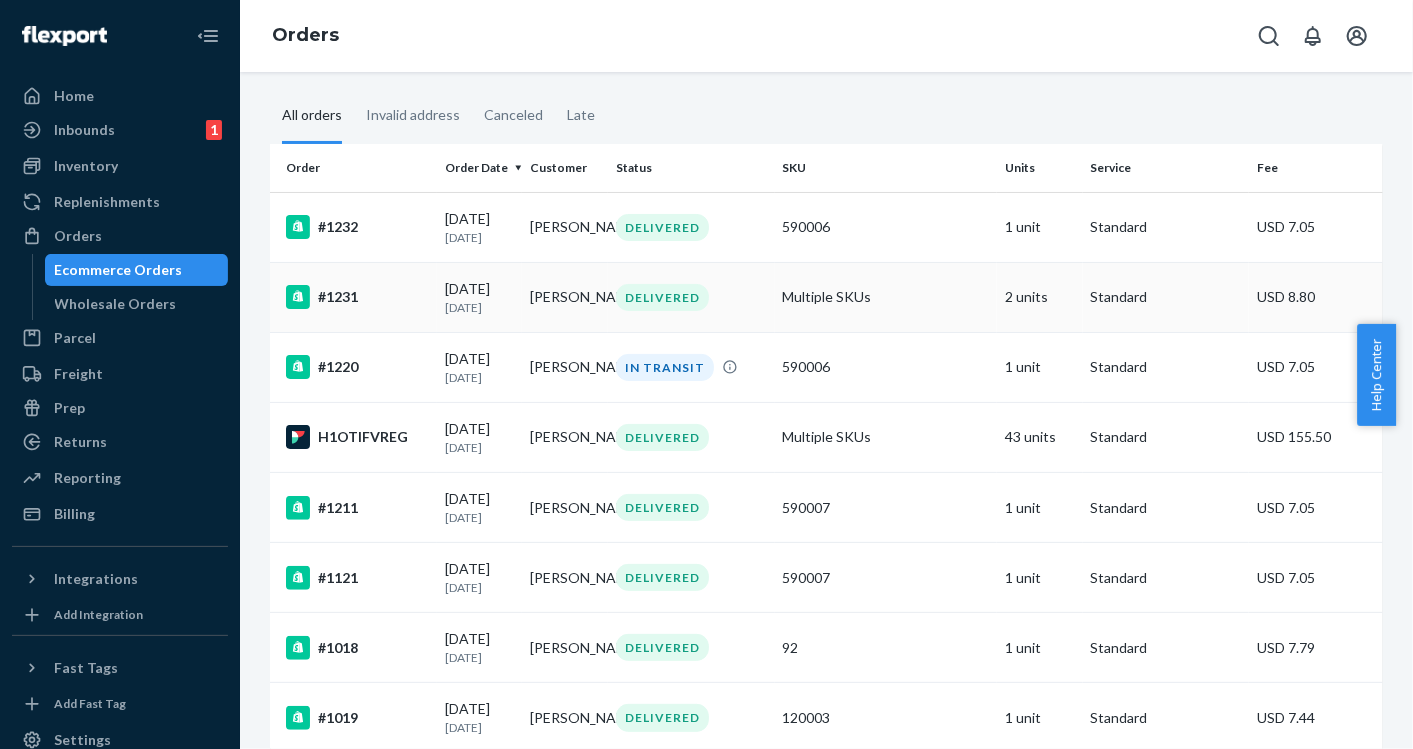 click on "Multiple SKUs" at bounding box center (886, 297) 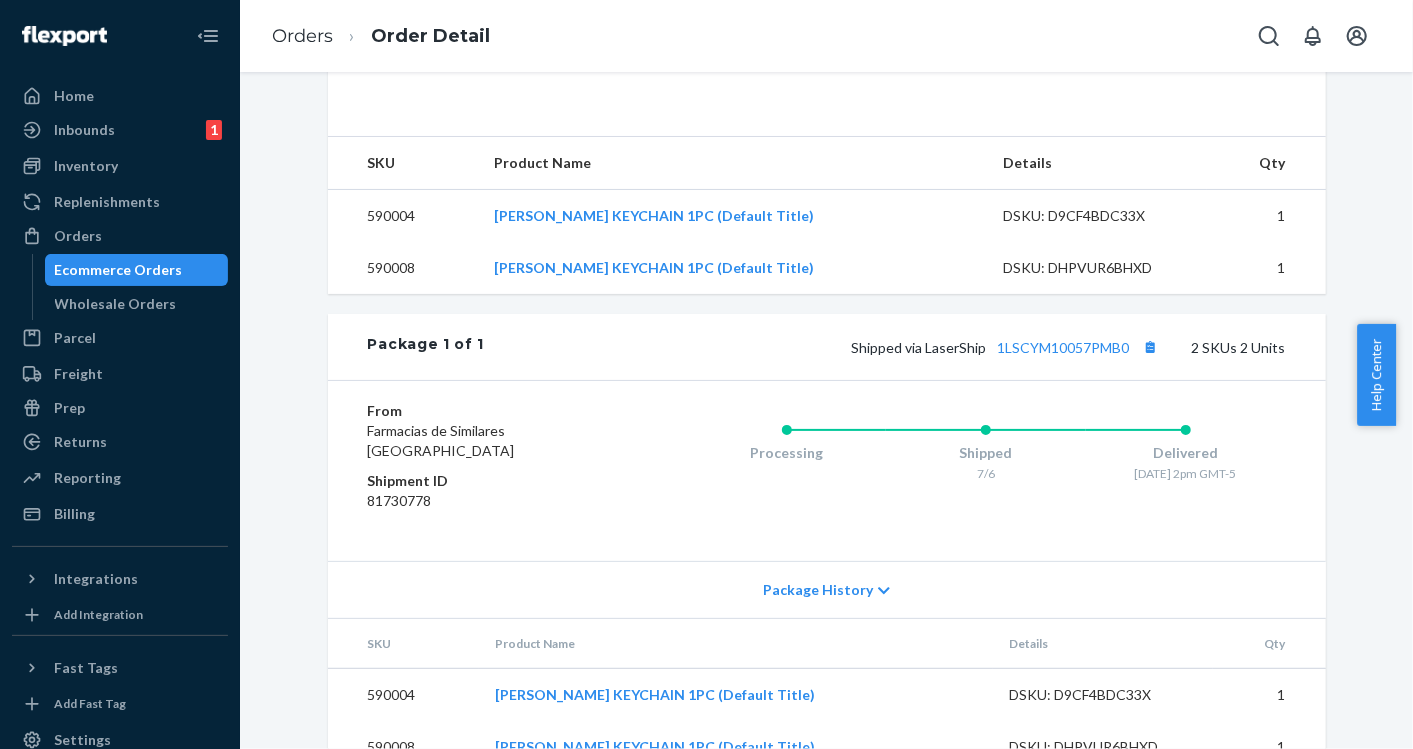 scroll, scrollTop: 751, scrollLeft: 0, axis: vertical 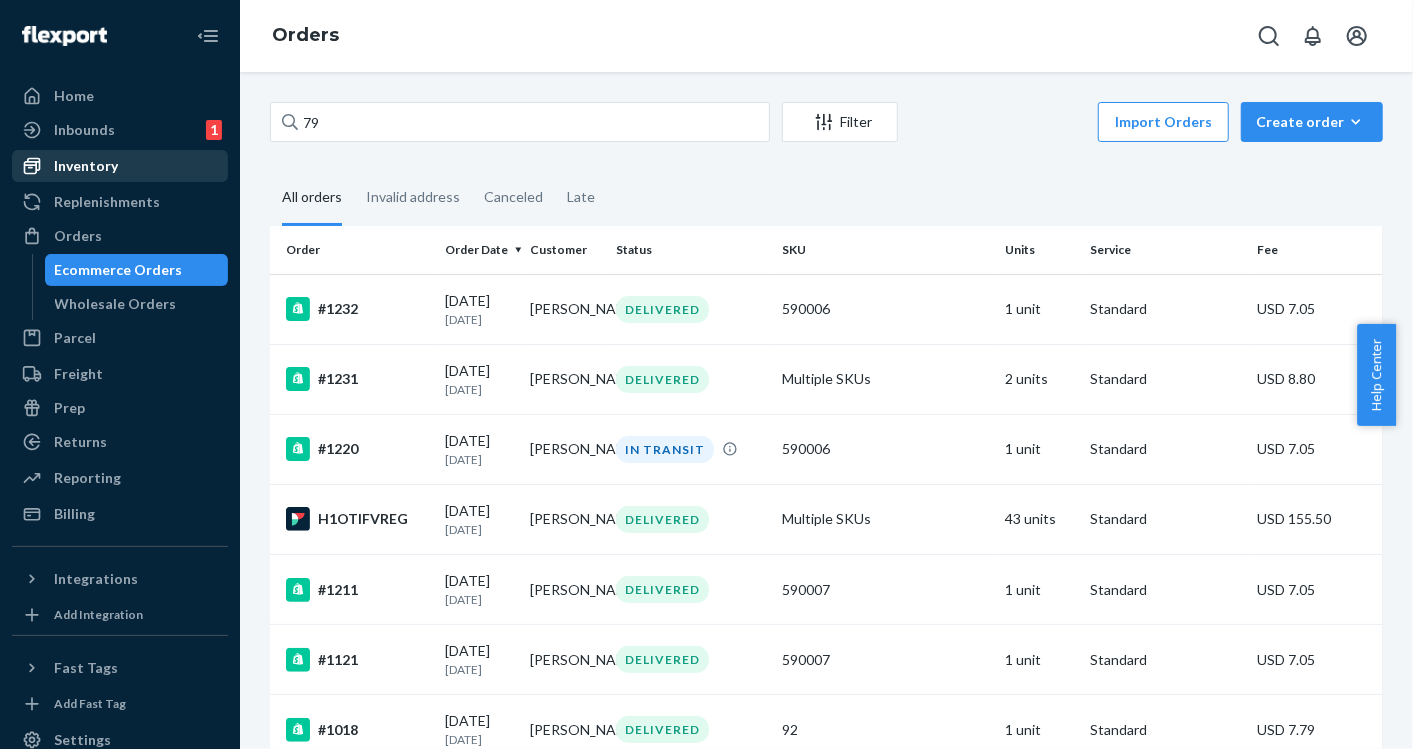 click on "Inventory" at bounding box center (120, 166) 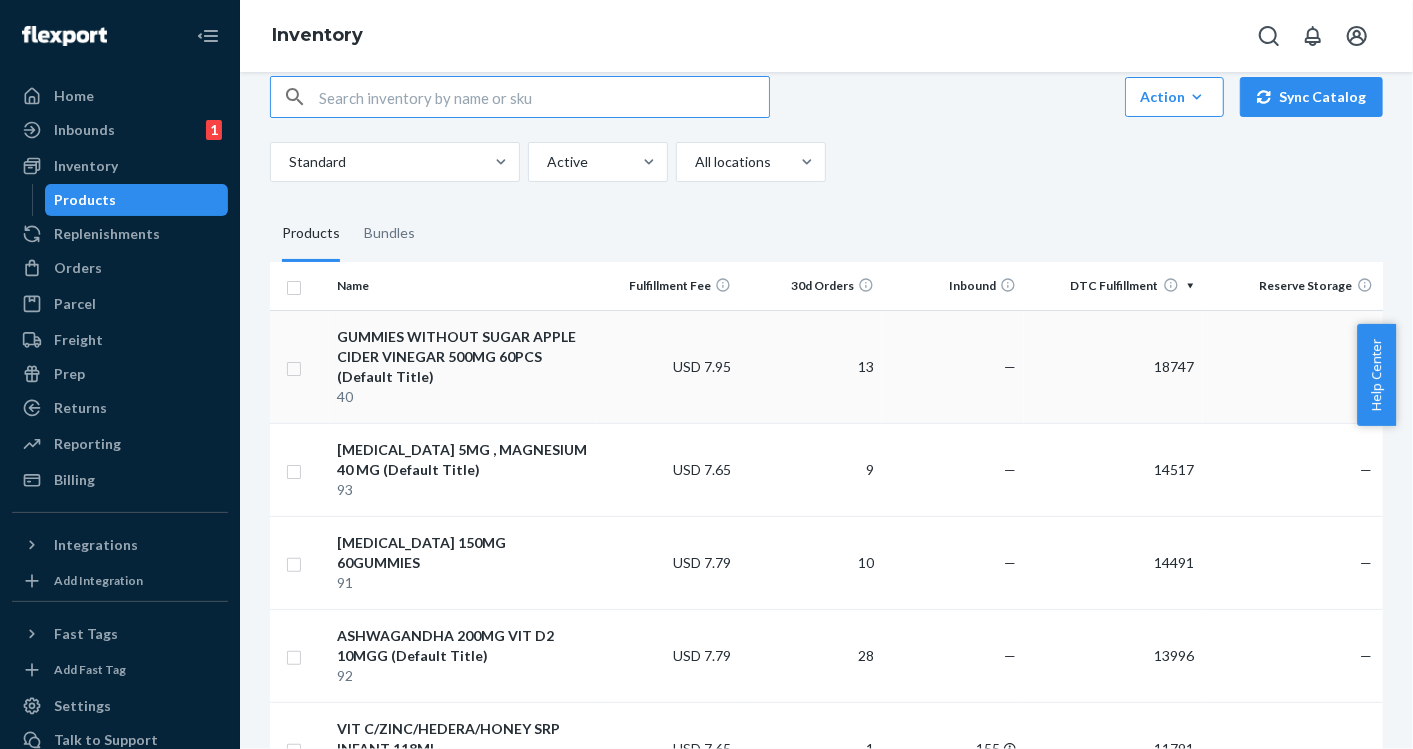 scroll, scrollTop: 0, scrollLeft: 0, axis: both 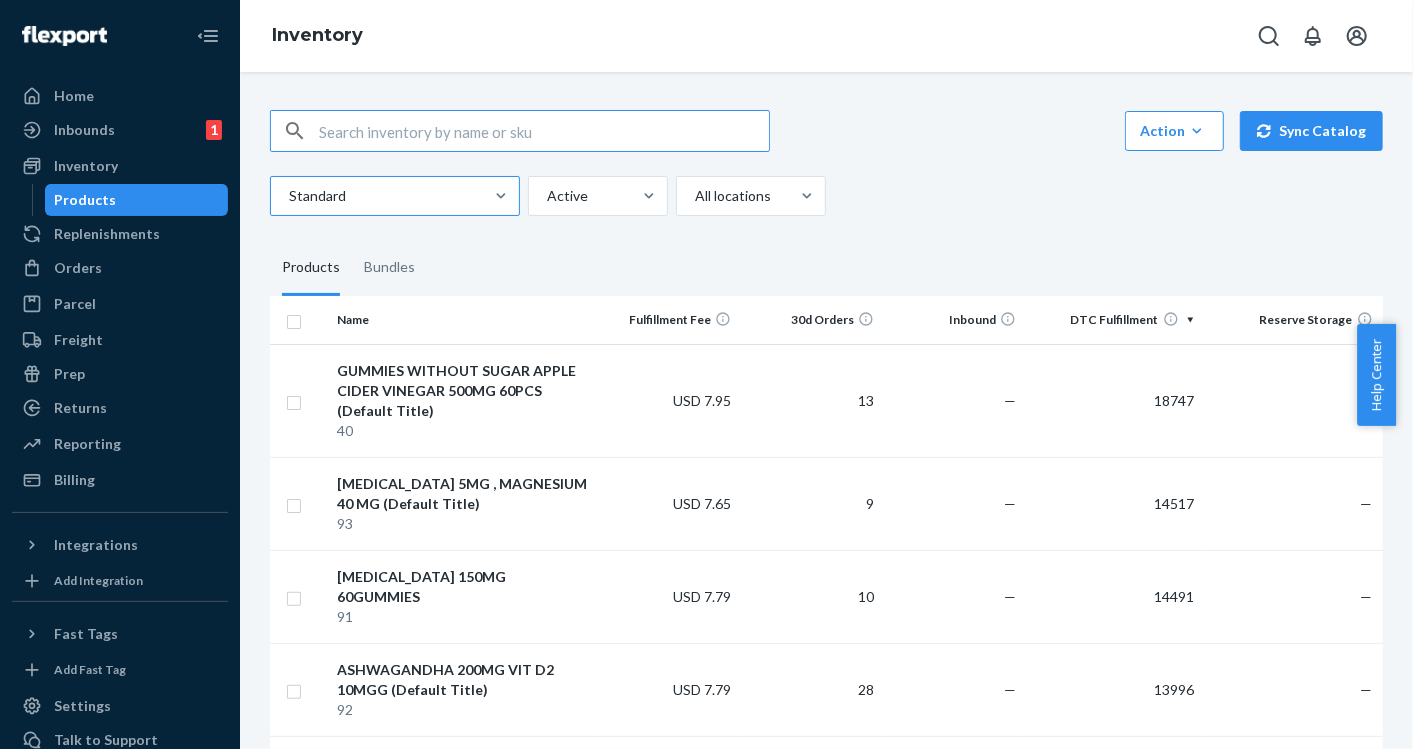 click at bounding box center (393, 196) 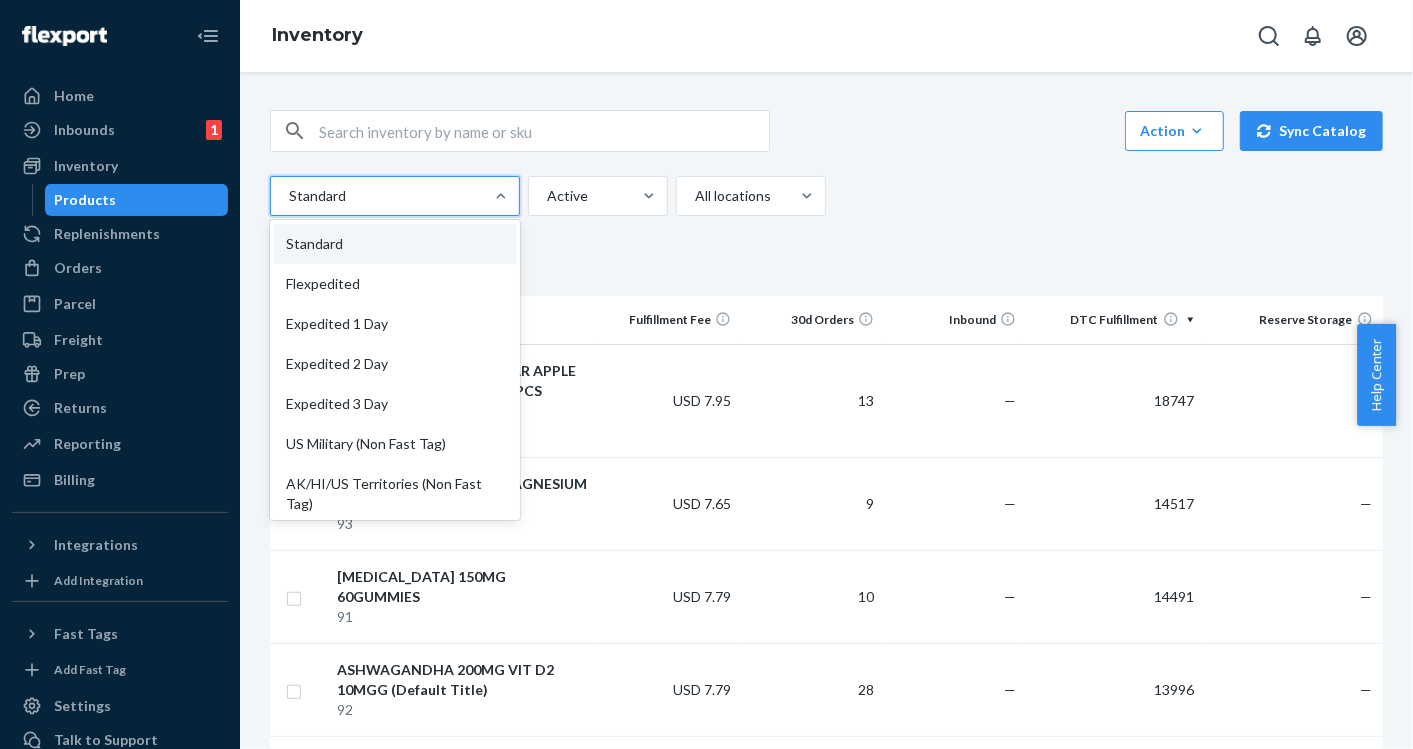 click at bounding box center [393, 196] 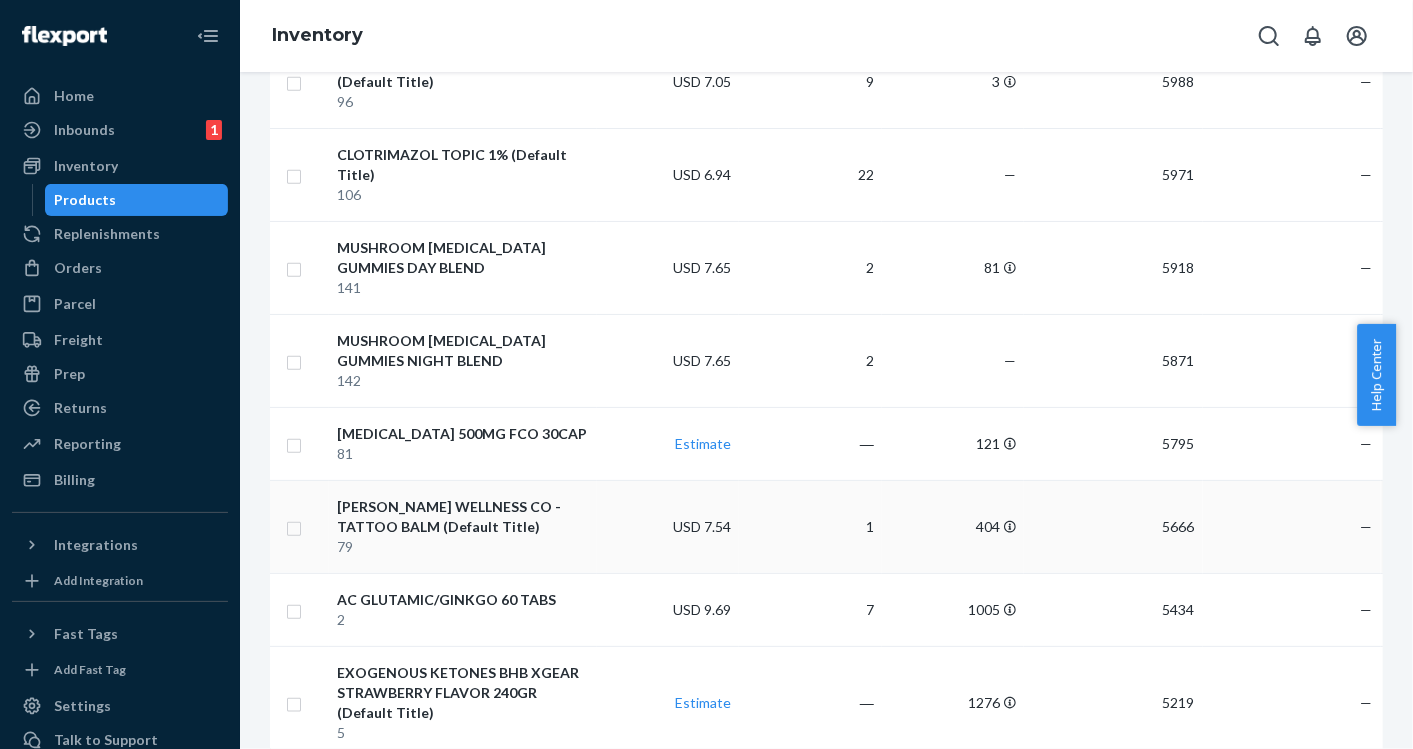 scroll, scrollTop: 1222, scrollLeft: 0, axis: vertical 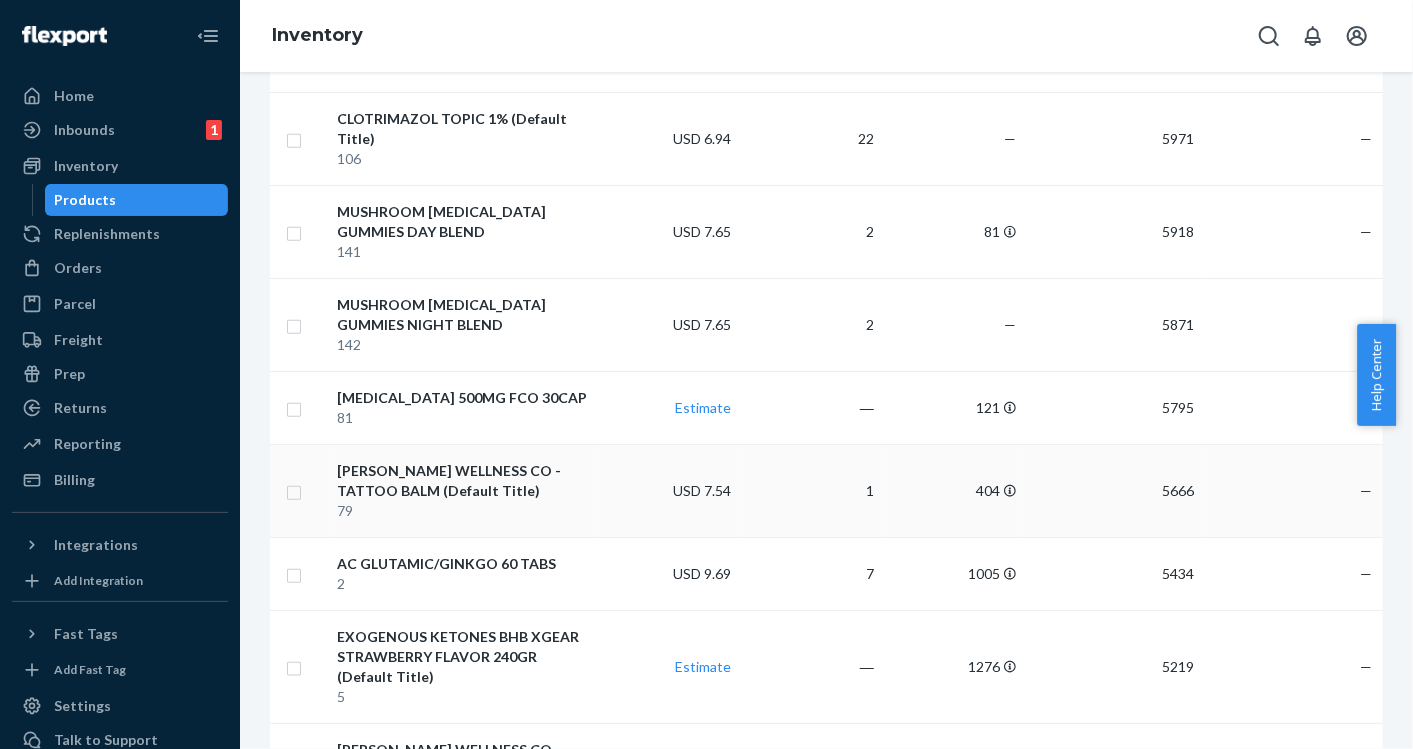 click on "—" at bounding box center (1367, 490) 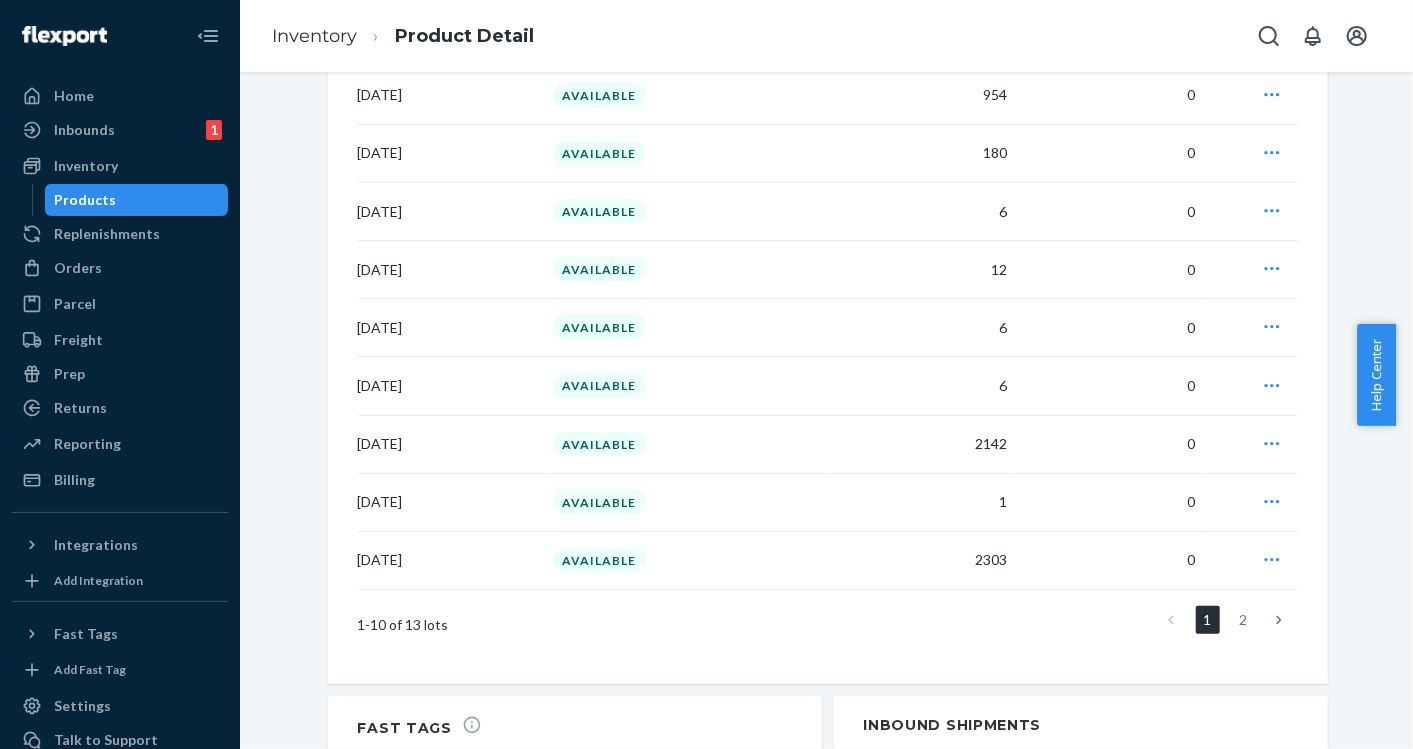 scroll, scrollTop: 1920, scrollLeft: 0, axis: vertical 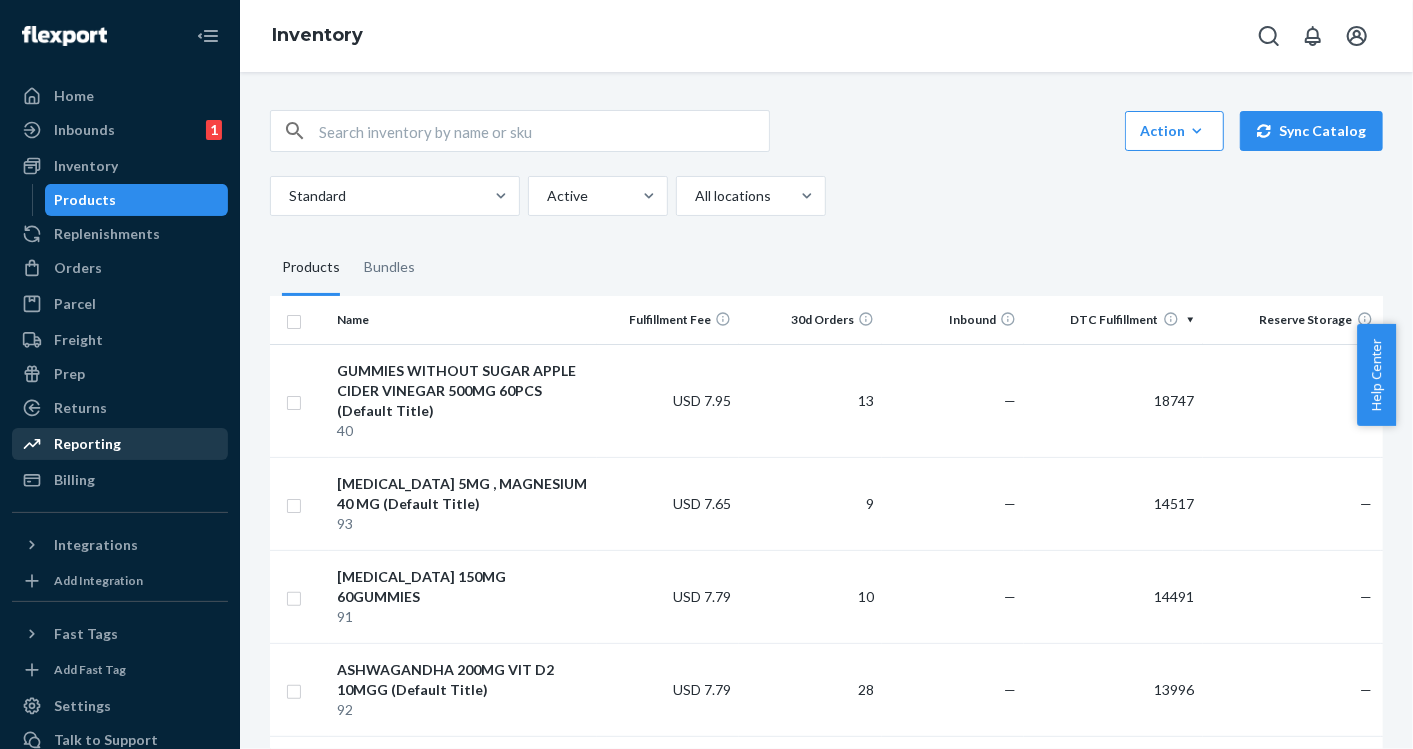click on "Reporting" at bounding box center [87, 444] 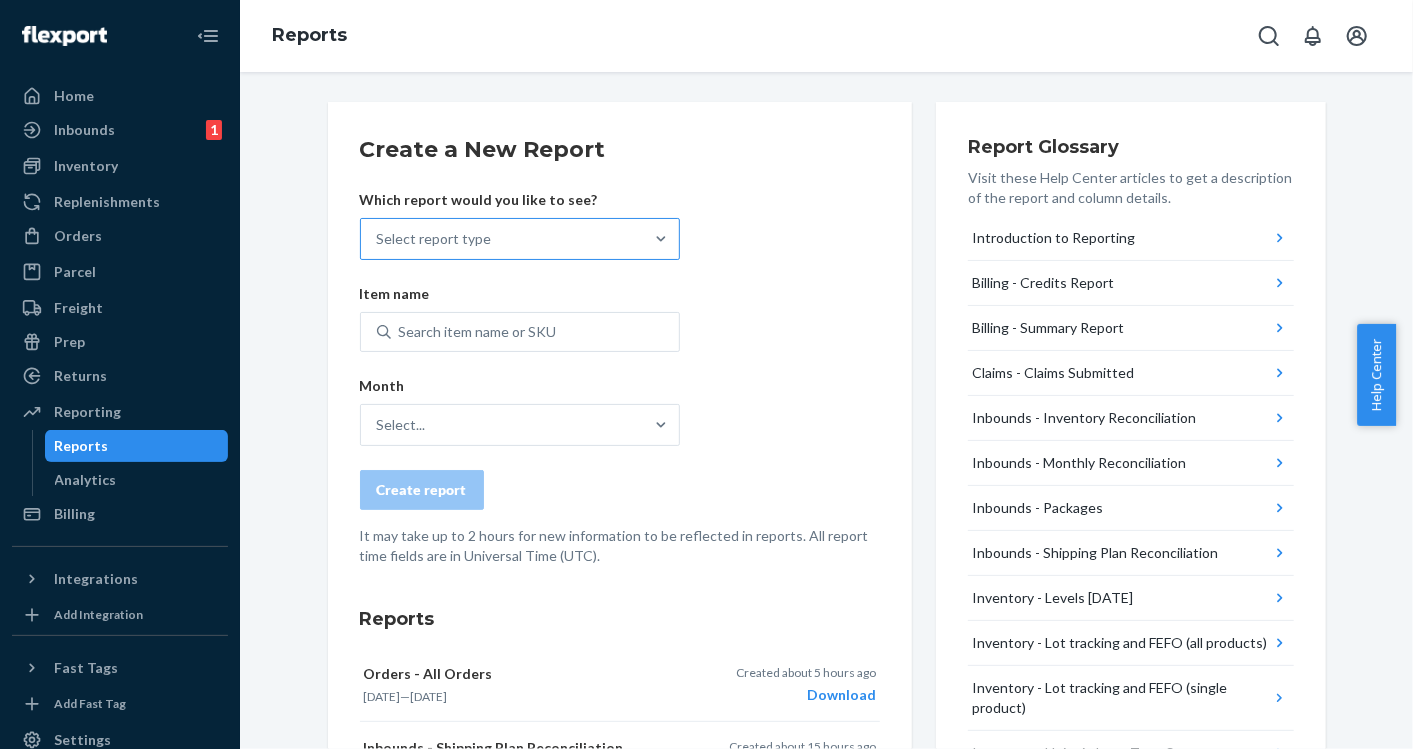 click on "Select report type" at bounding box center (502, 239) 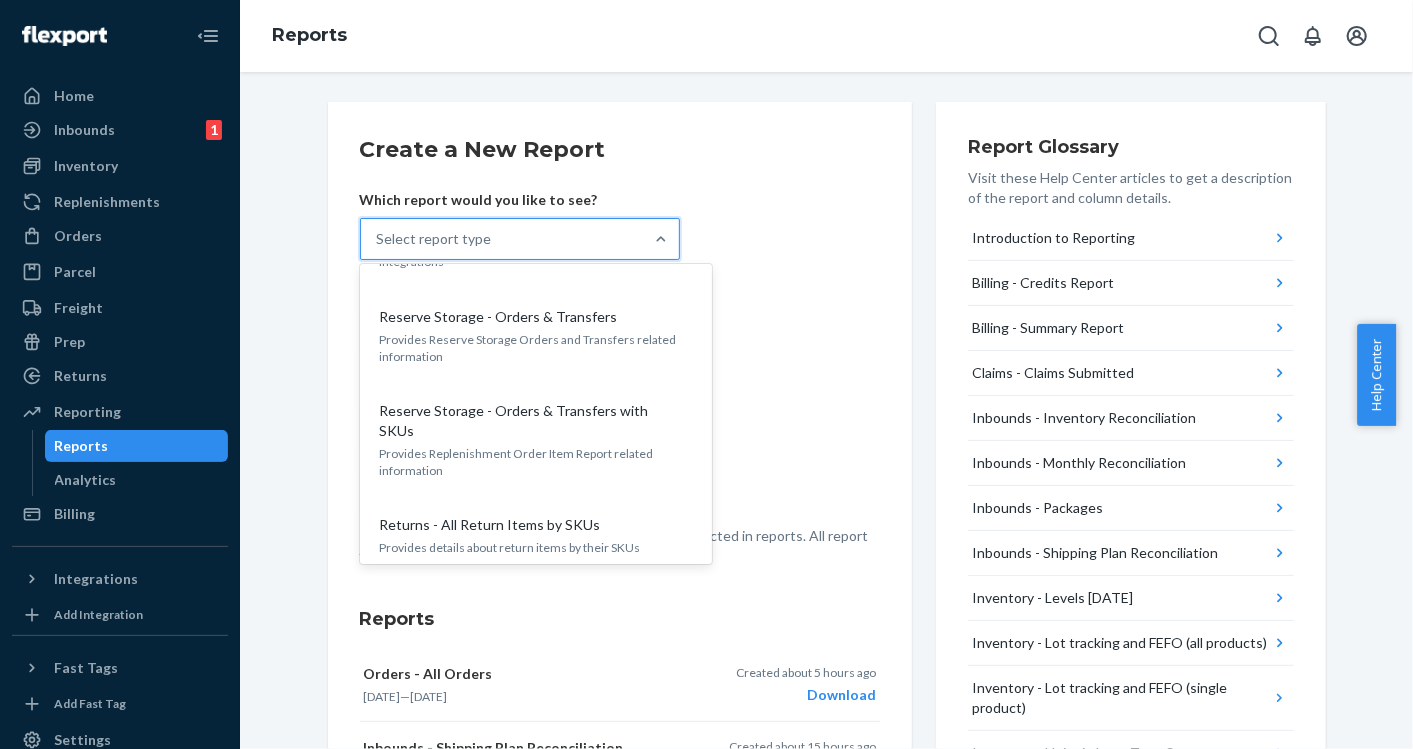 scroll, scrollTop: 1903, scrollLeft: 0, axis: vertical 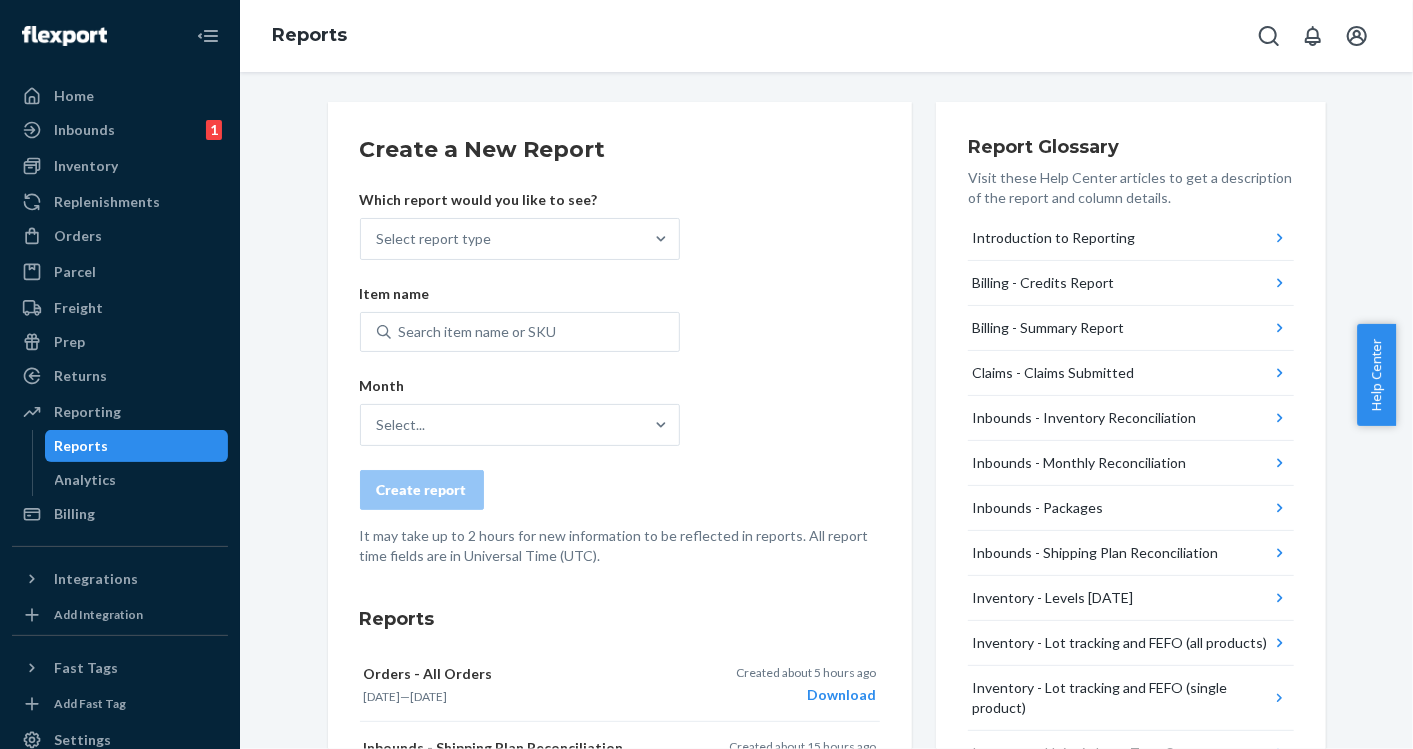click on "Create a New Report Which report would you like to see? Select report type Item name Search item name or SKU Month Select... Create report It may take up to 2 hours for new information to be reflected in reports. All report time fields are in Universal Time (UTC)." at bounding box center (620, 350) 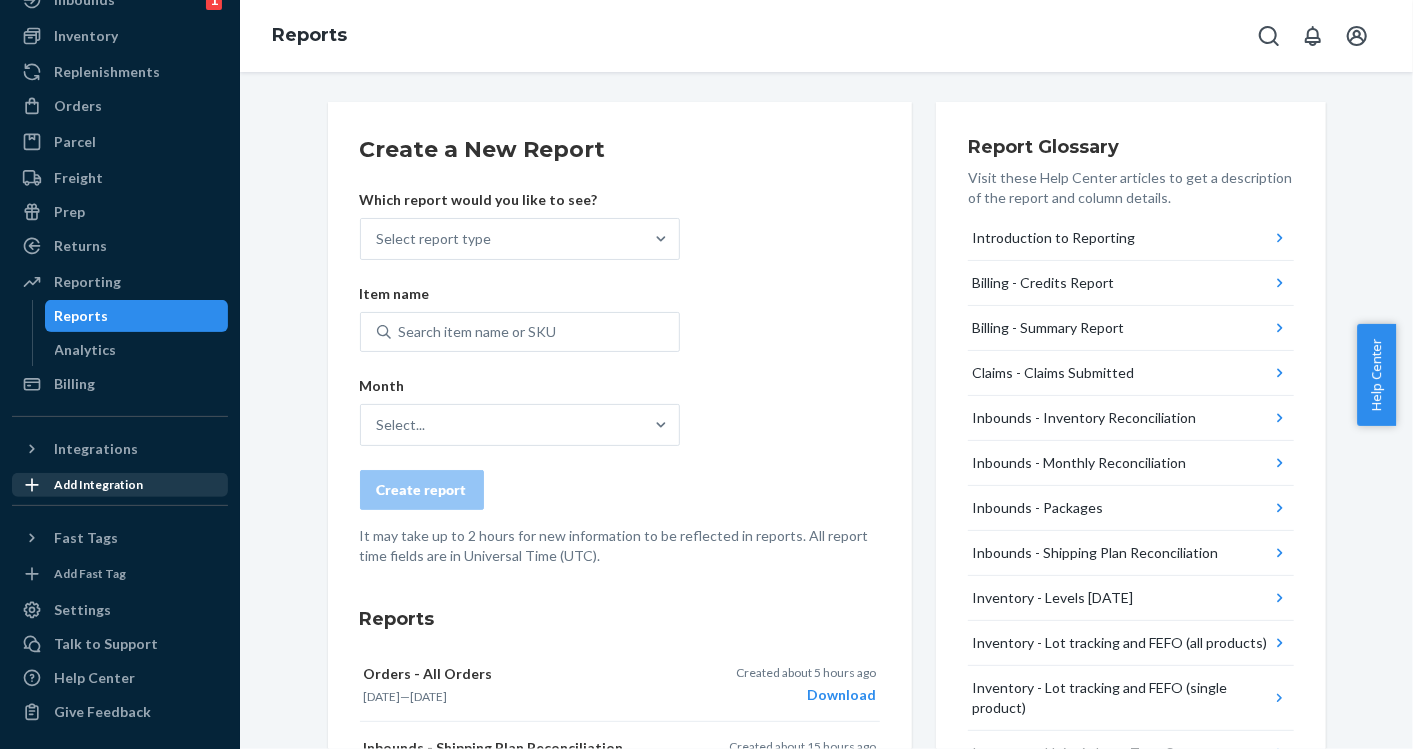scroll, scrollTop: 0, scrollLeft: 0, axis: both 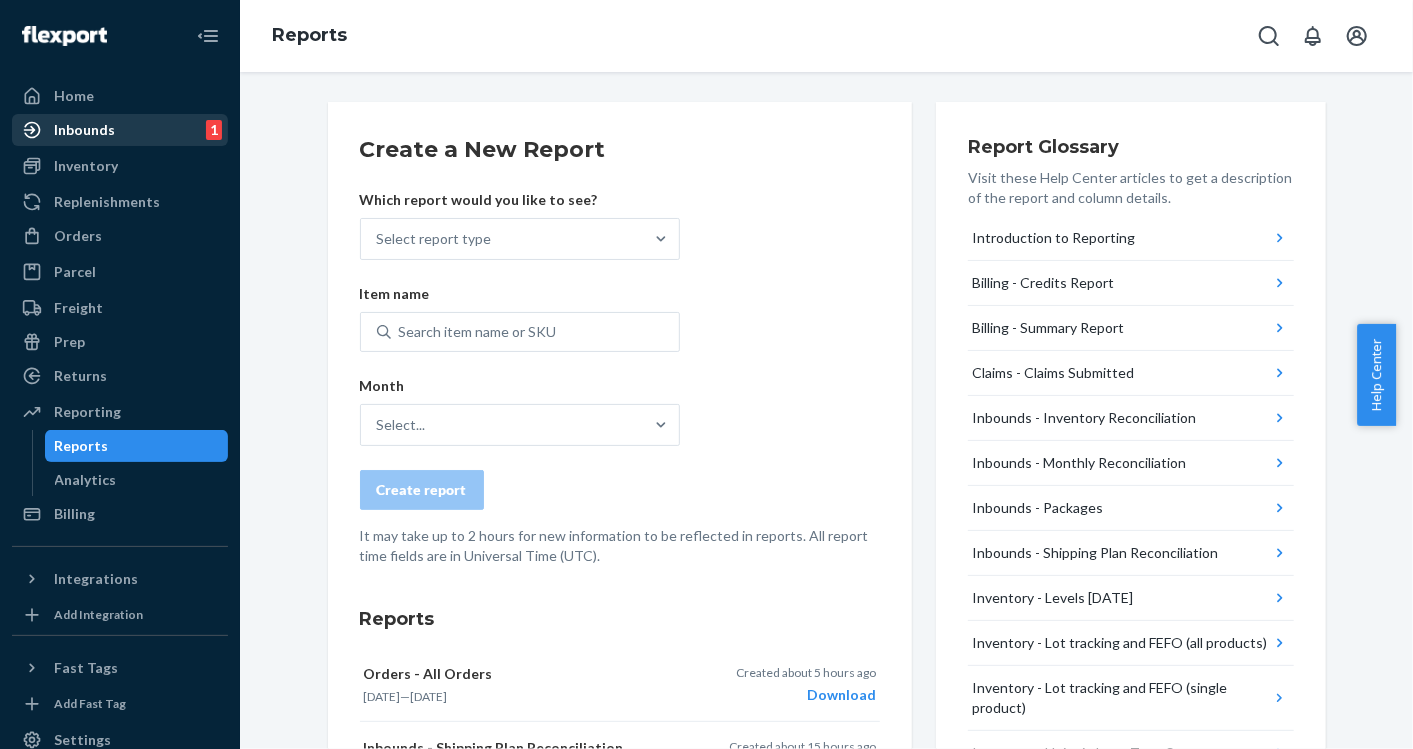 click on "Inbounds" at bounding box center (84, 130) 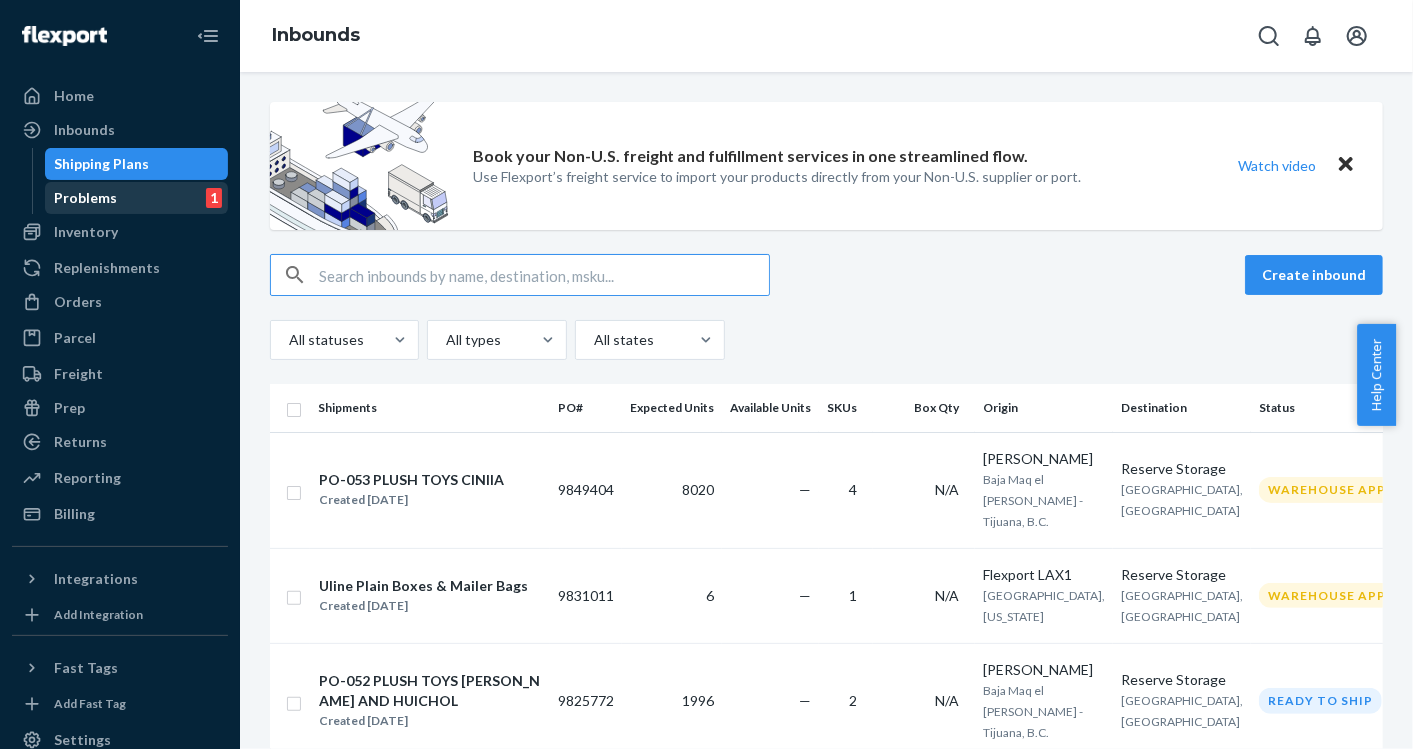 click on "Problems 1" at bounding box center [137, 198] 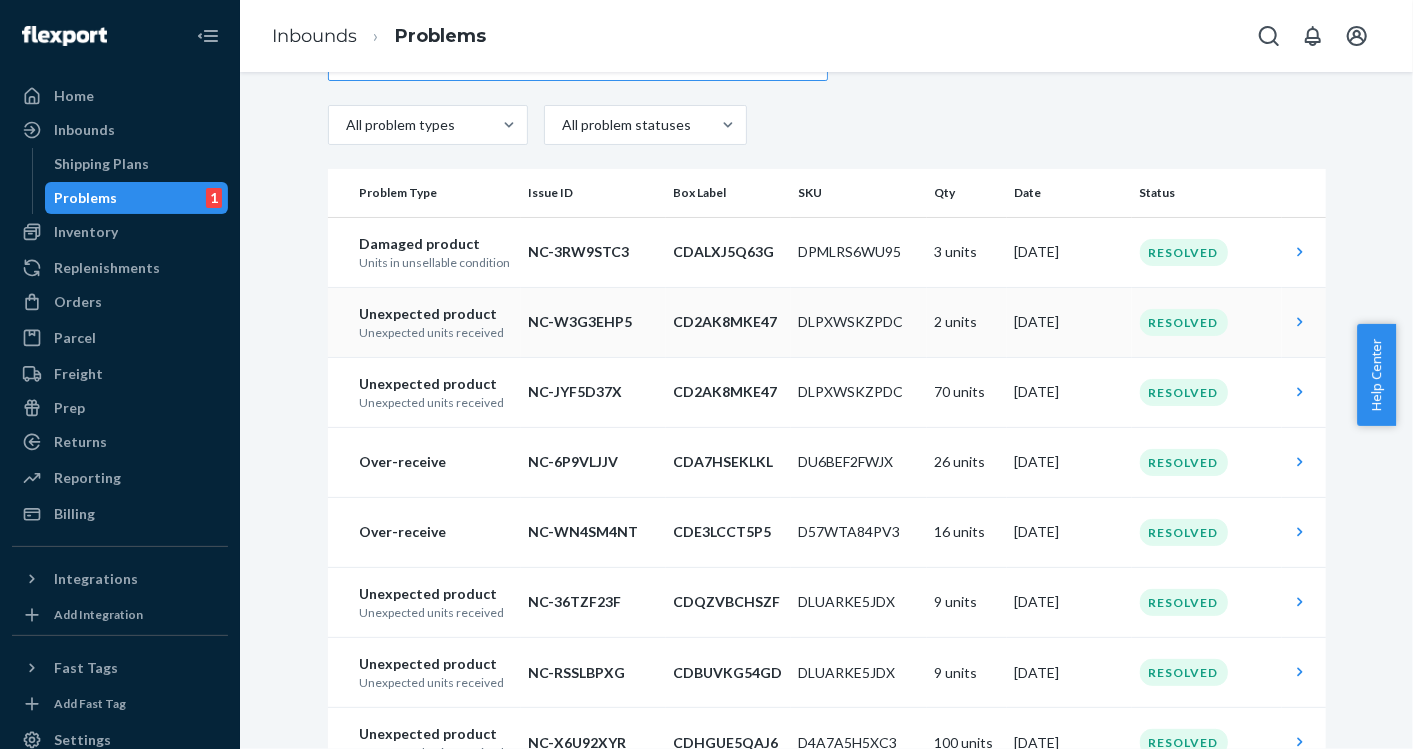 scroll, scrollTop: 0, scrollLeft: 0, axis: both 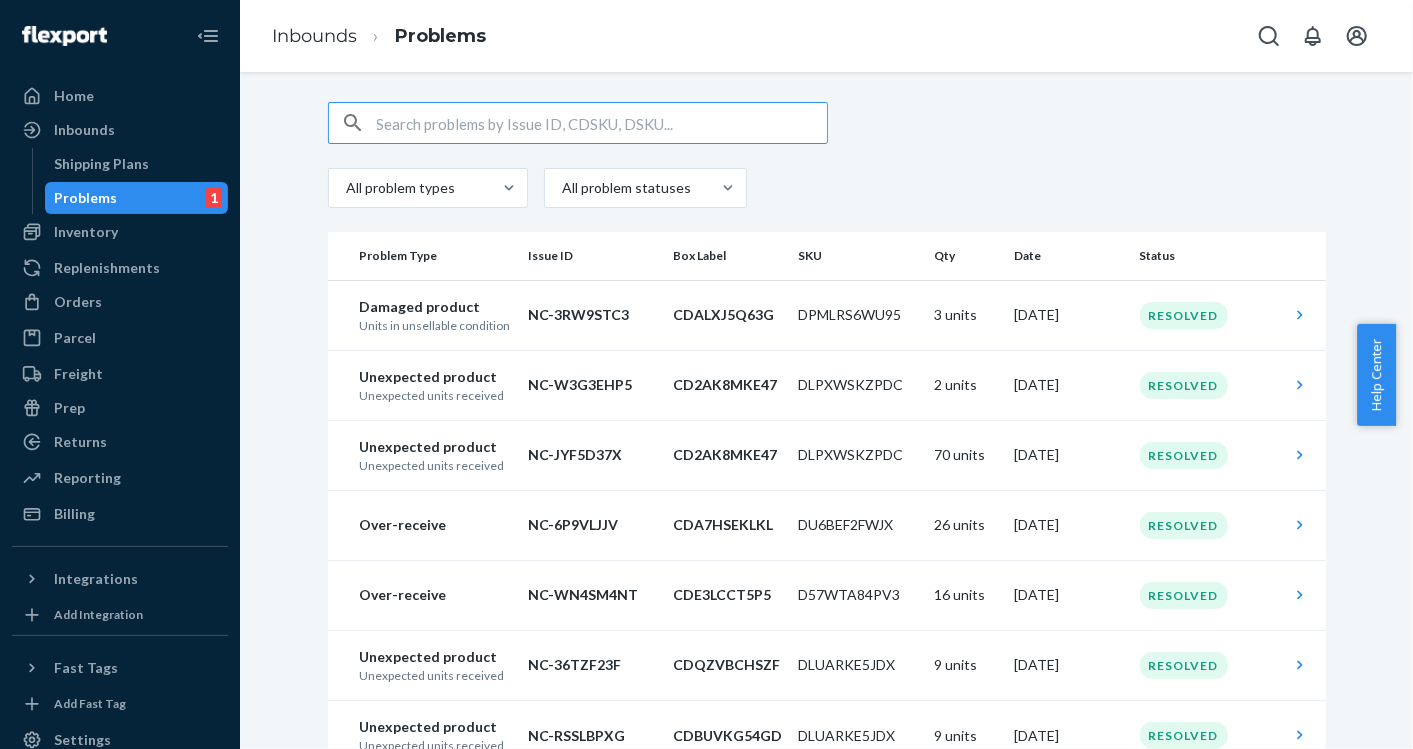 click at bounding box center (602, 123) 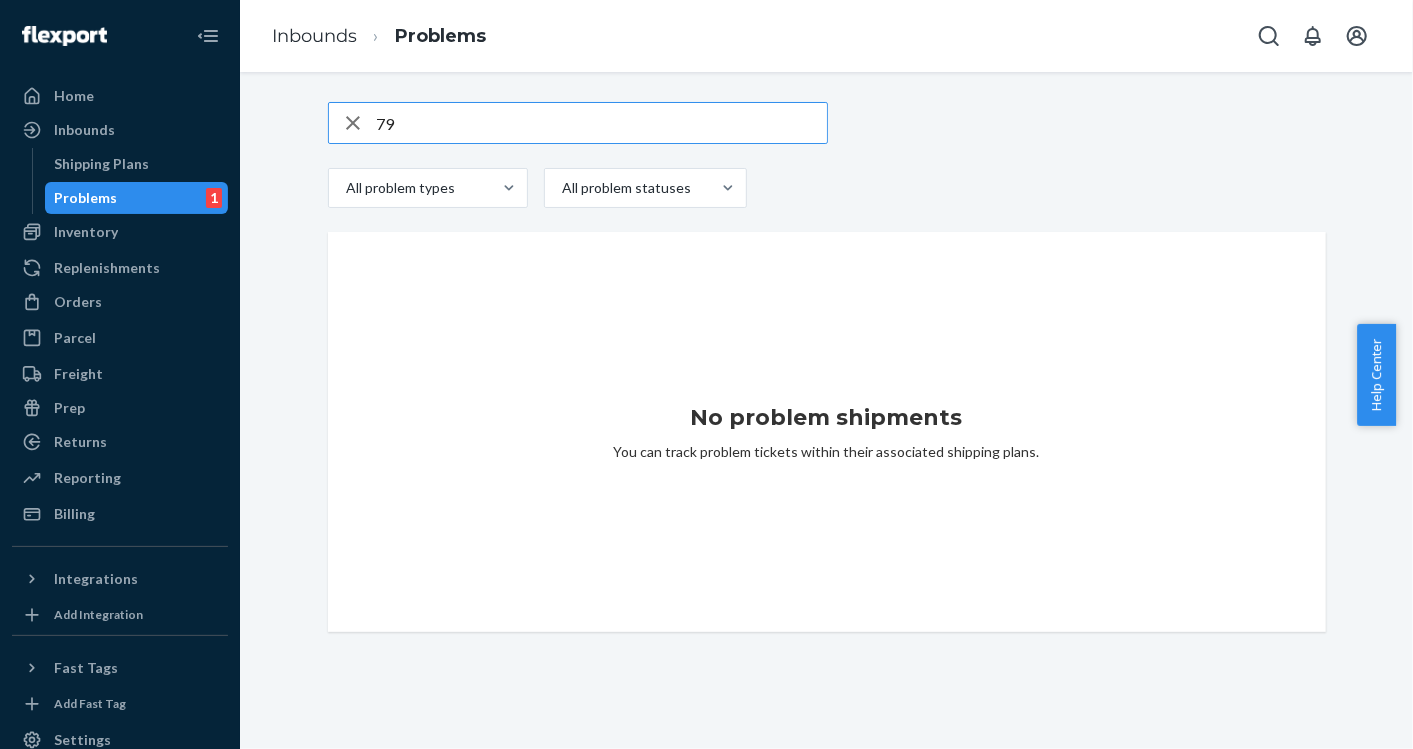 type on "7" 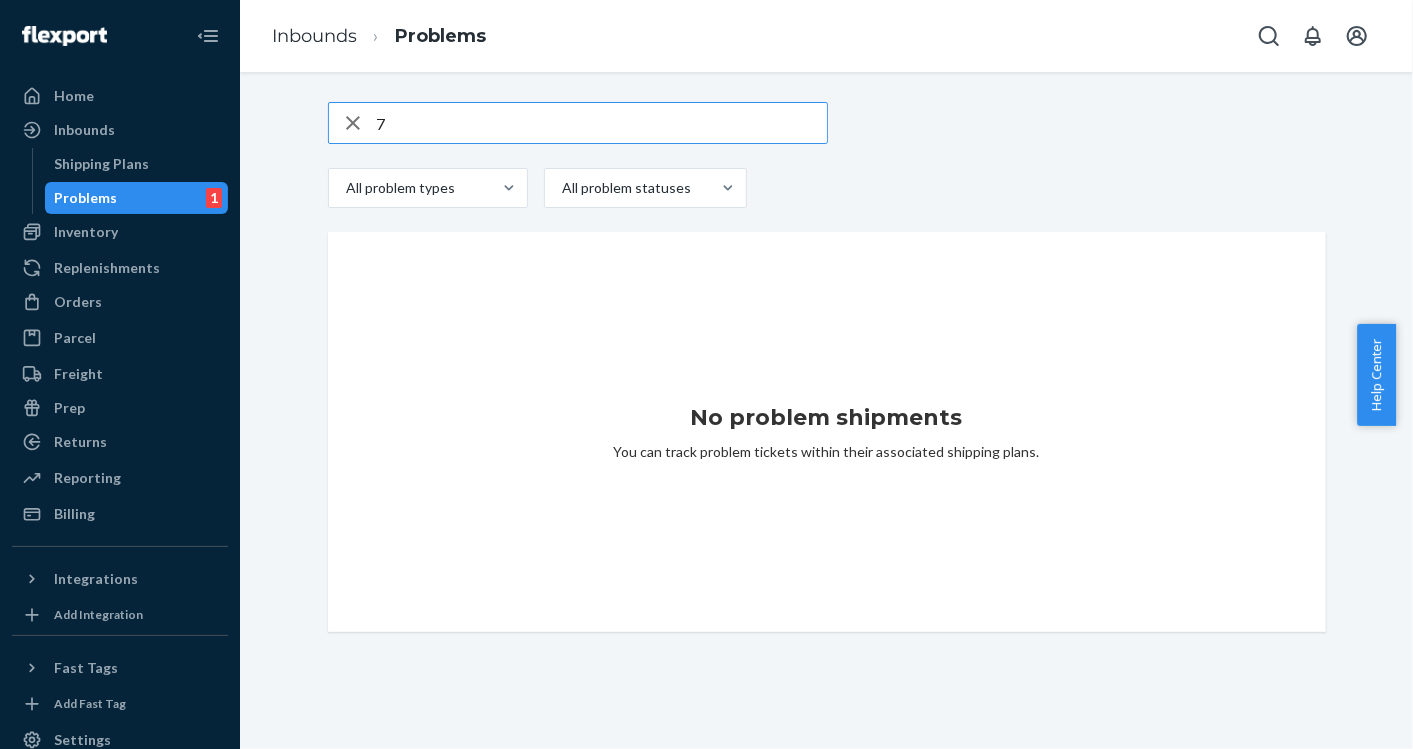type 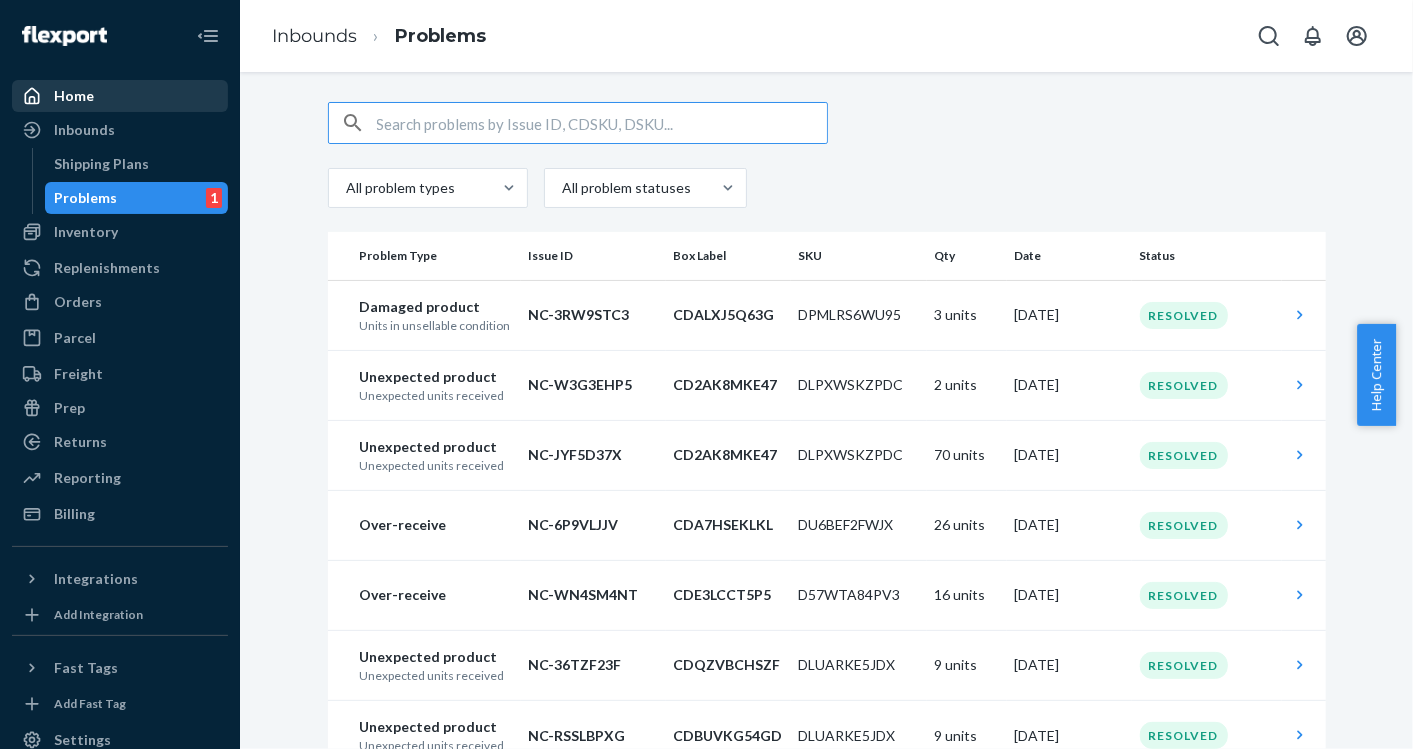 click on "Home" at bounding box center (74, 96) 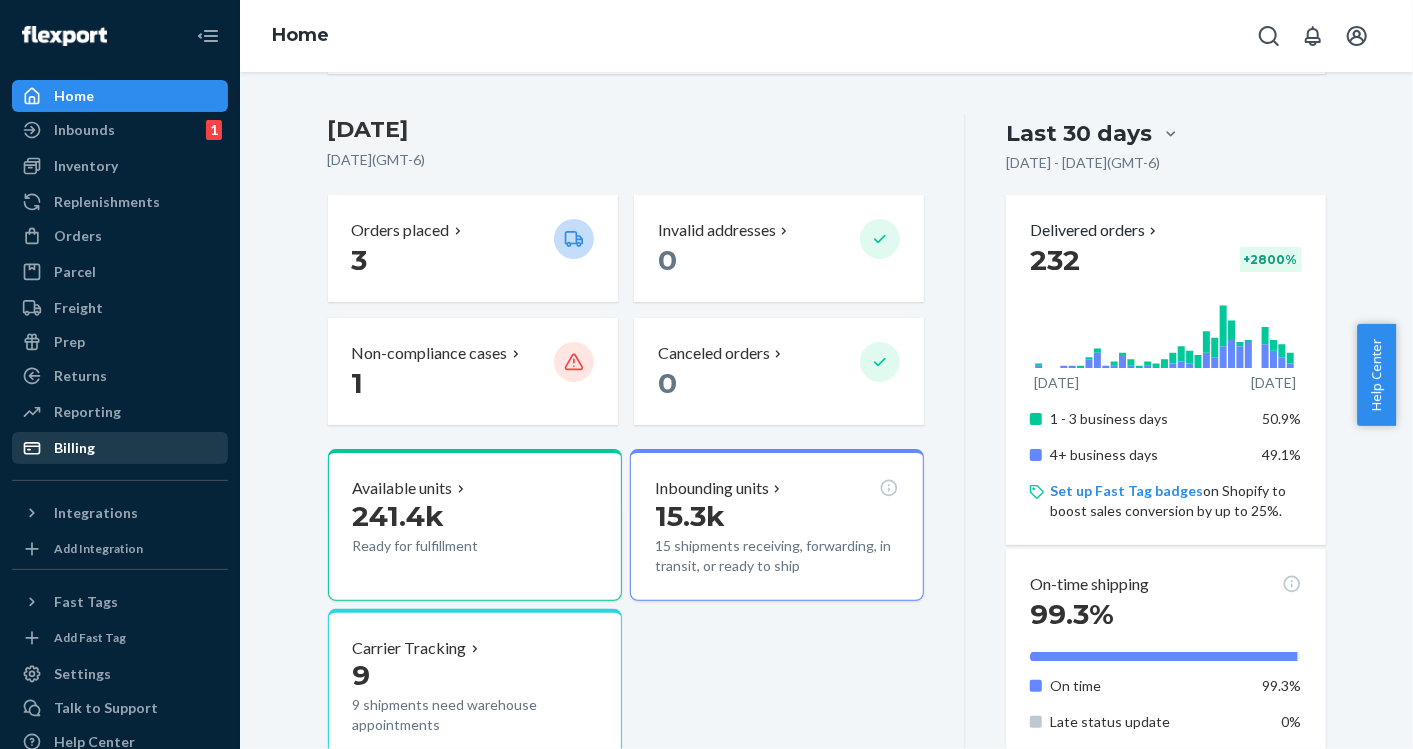 scroll, scrollTop: 135, scrollLeft: 0, axis: vertical 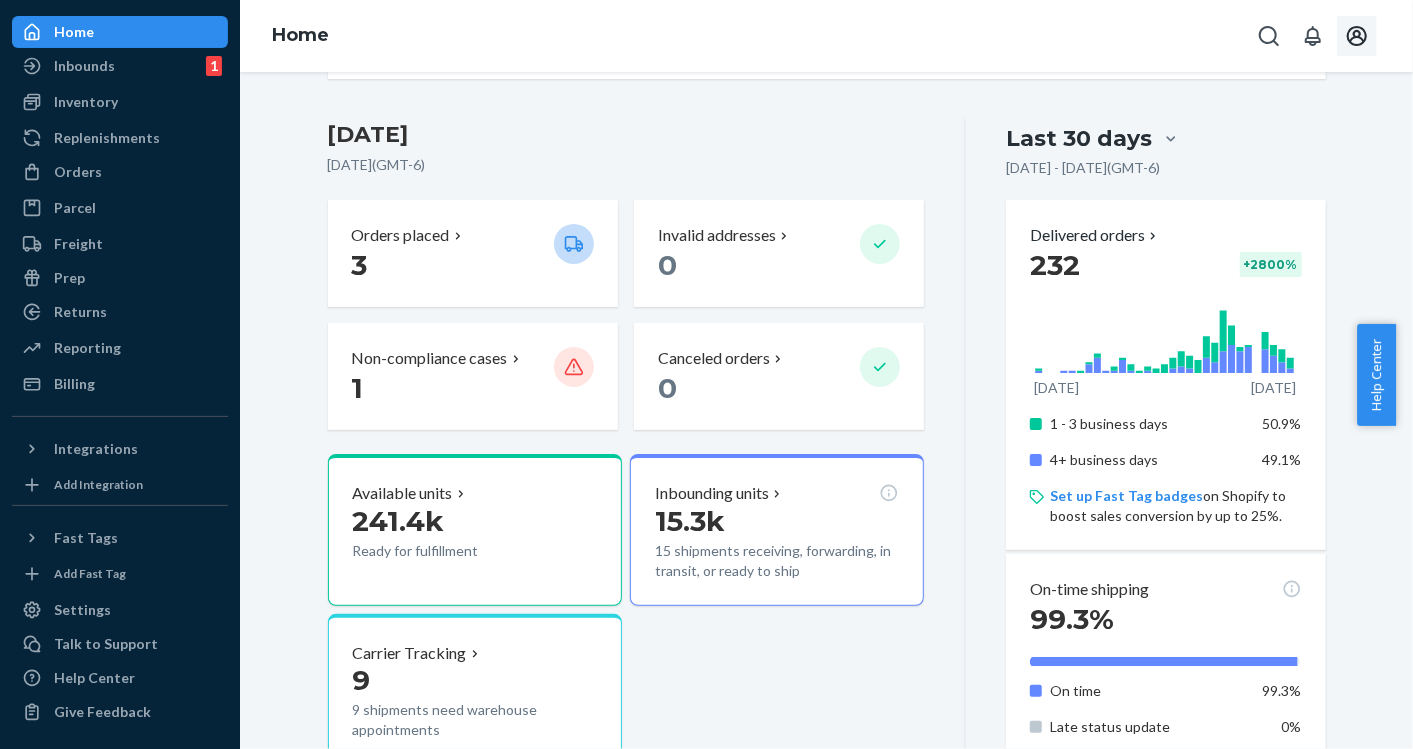 click 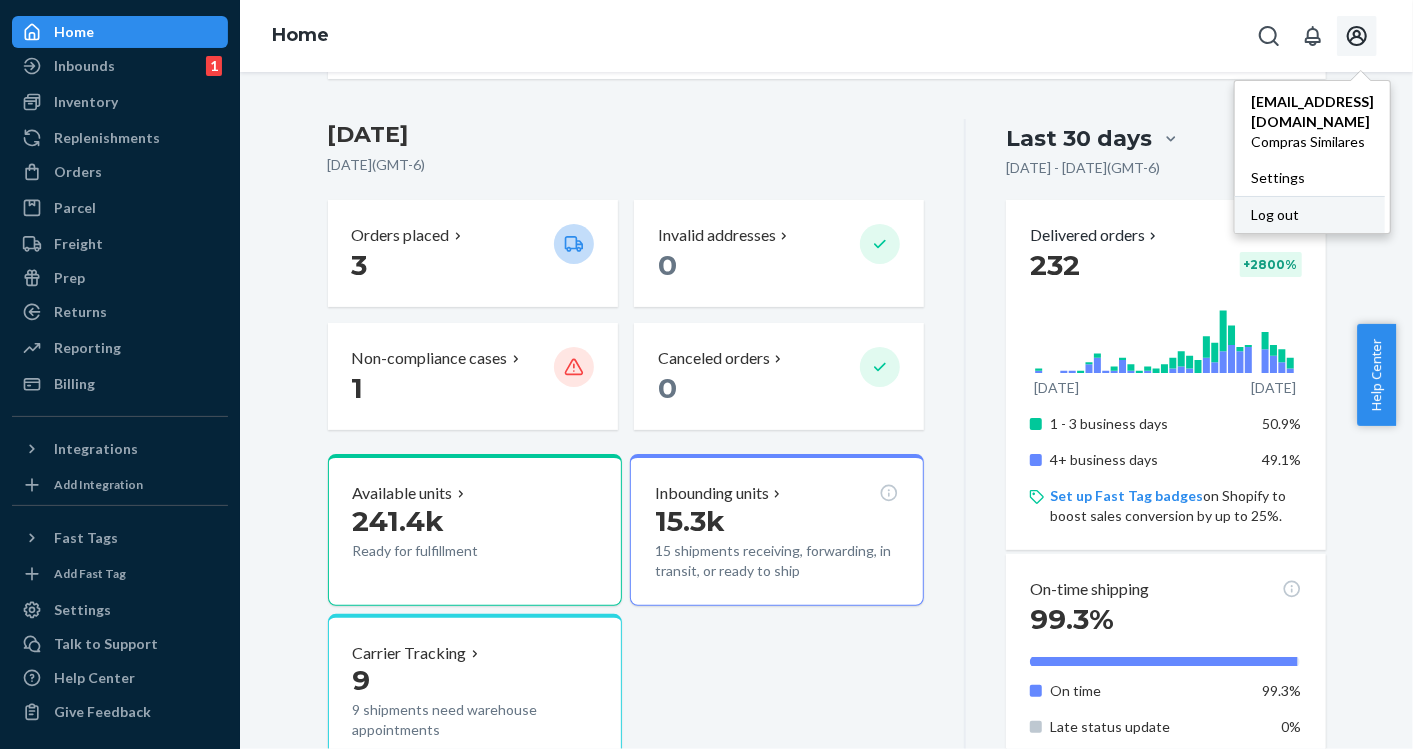 click on "Log out" at bounding box center [1310, 214] 